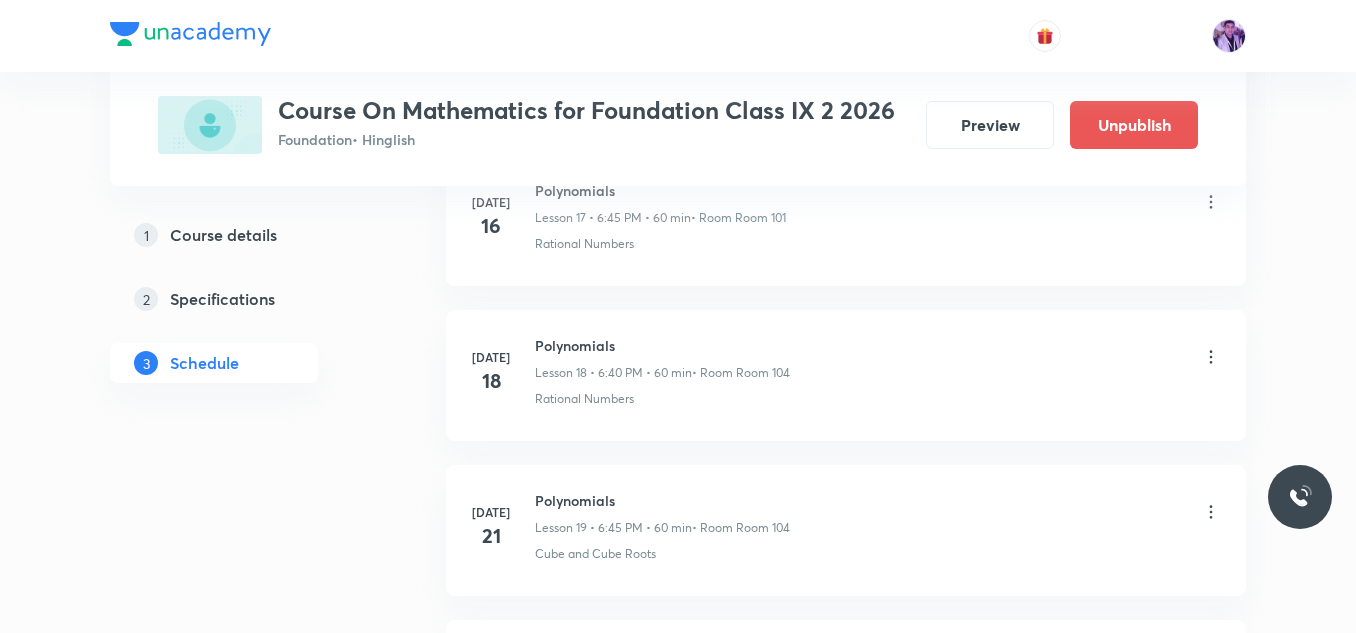 scroll, scrollTop: 3616, scrollLeft: 0, axis: vertical 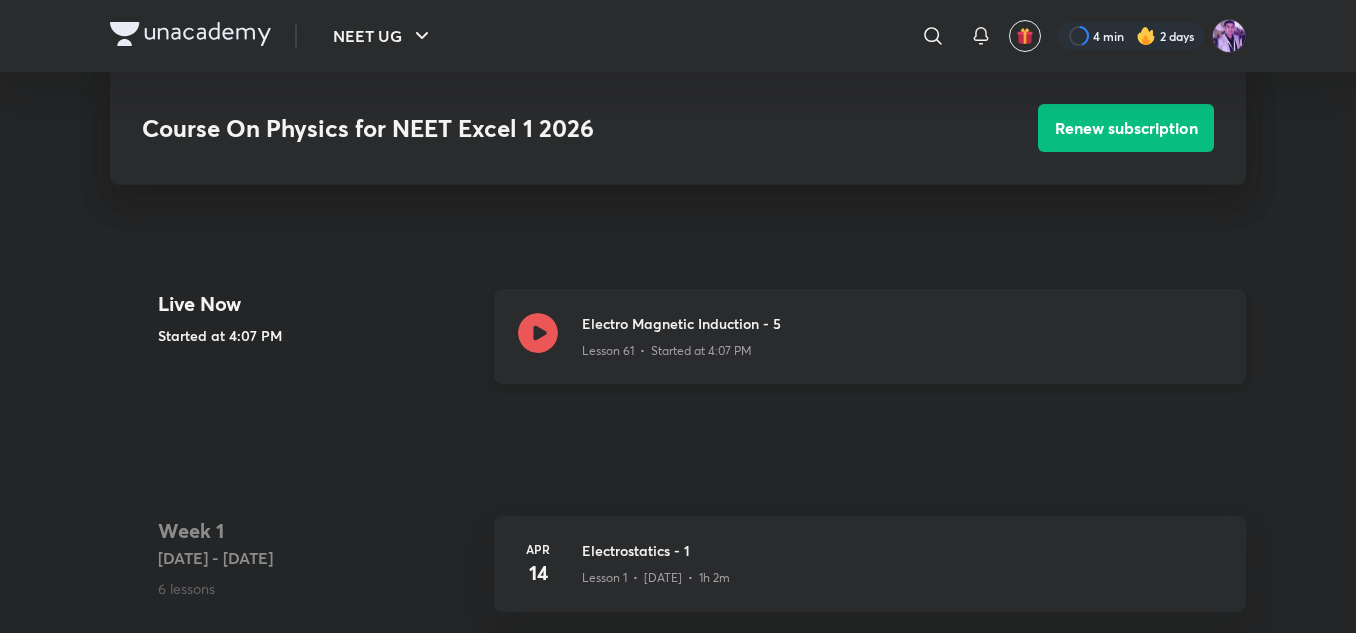 click 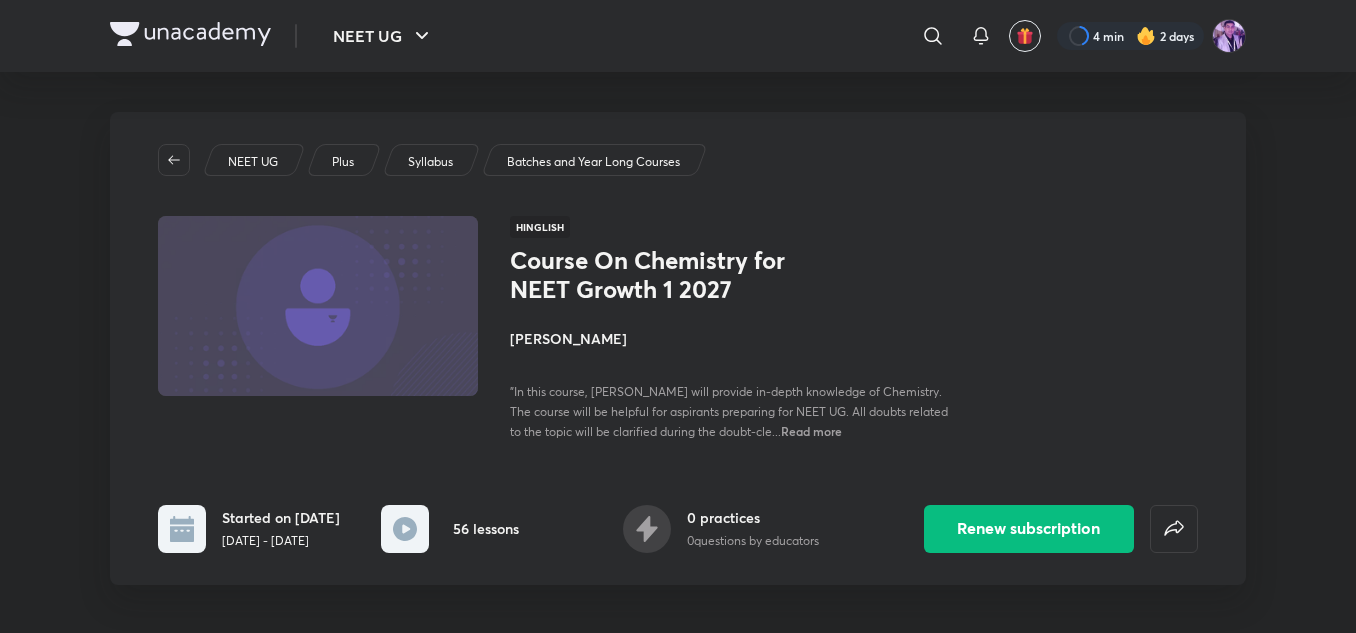 scroll, scrollTop: 300, scrollLeft: 0, axis: vertical 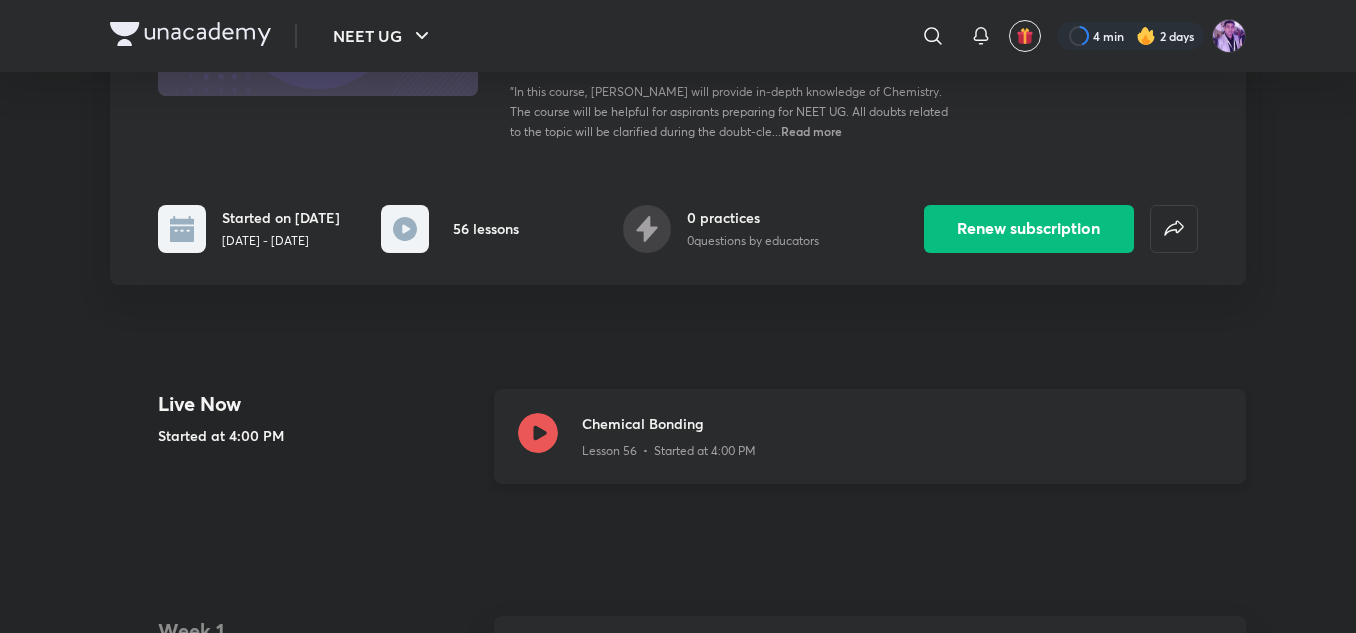 click 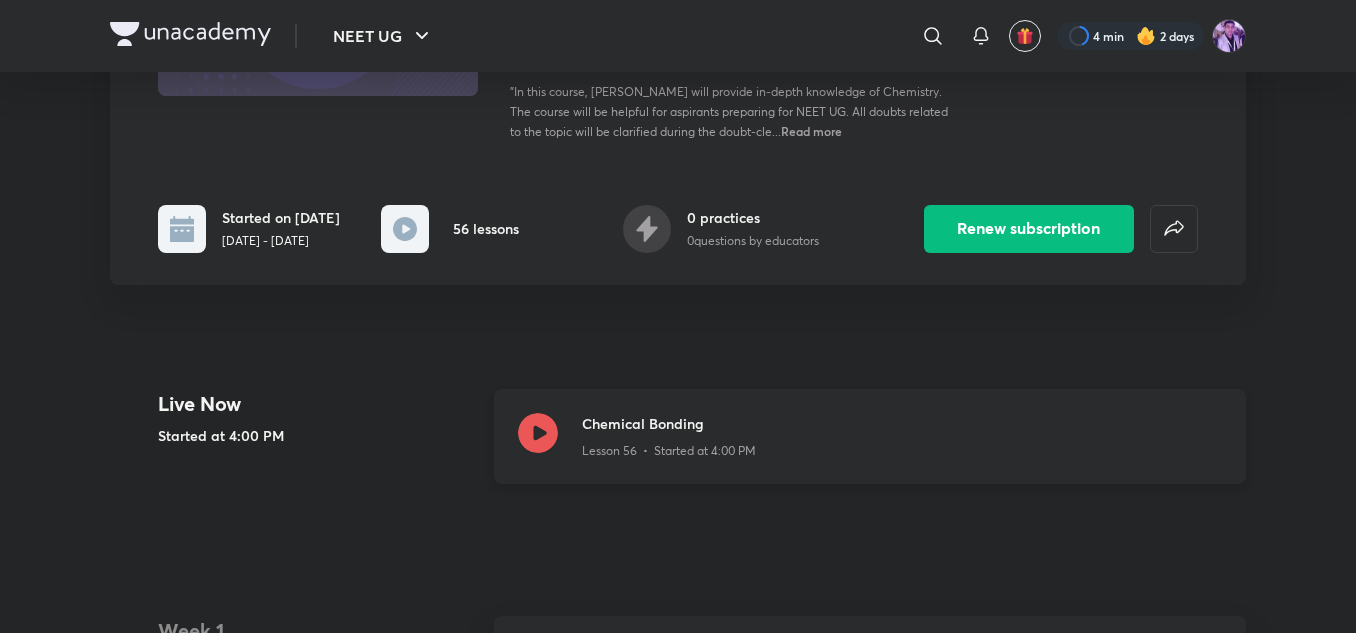 click 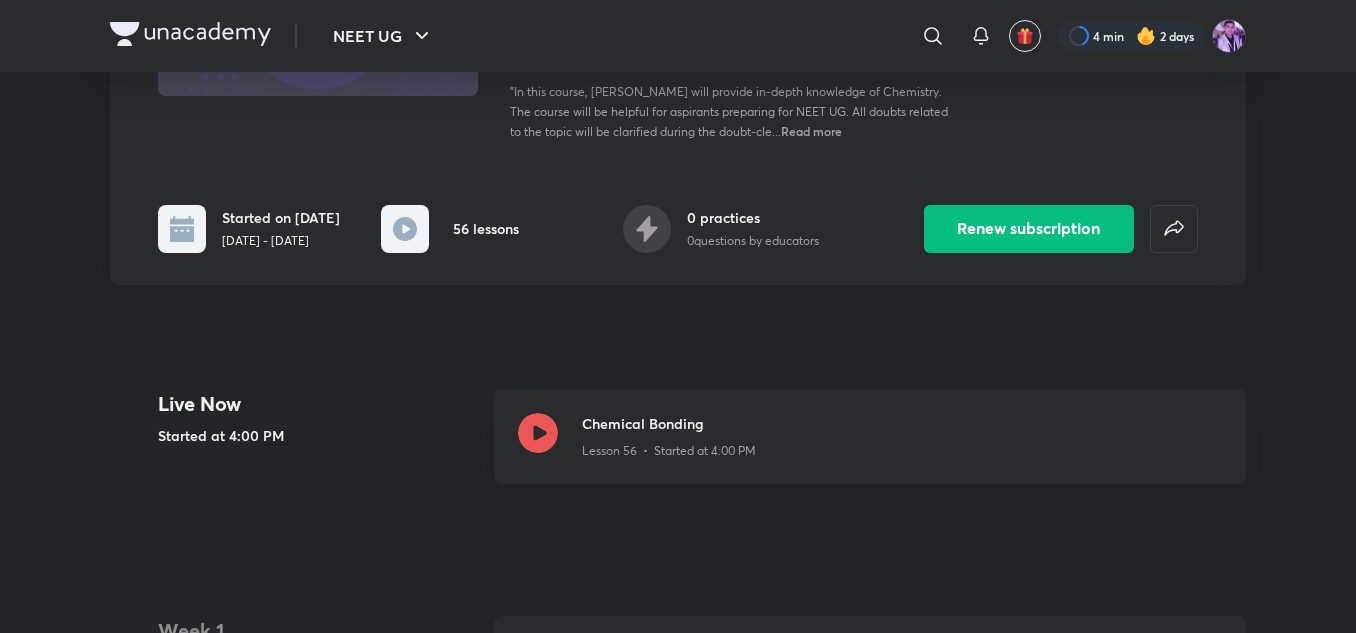 click on "0 practices 0  questions by educators" at bounding box center [753, 228] 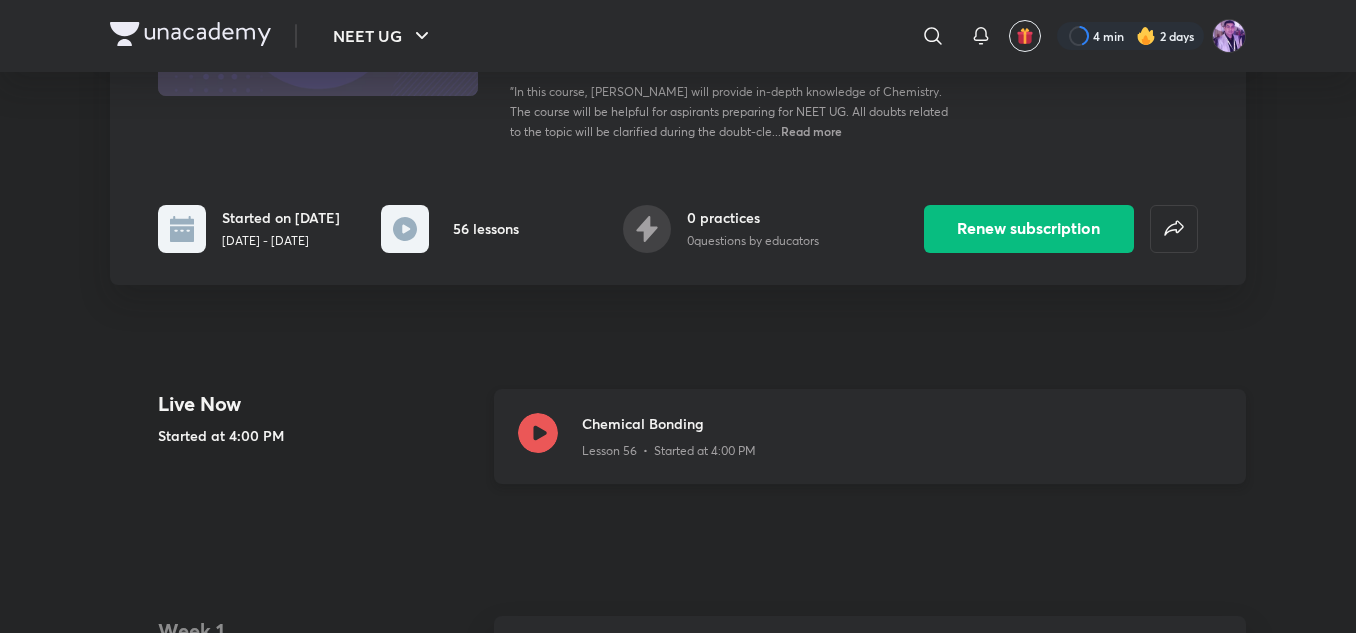click 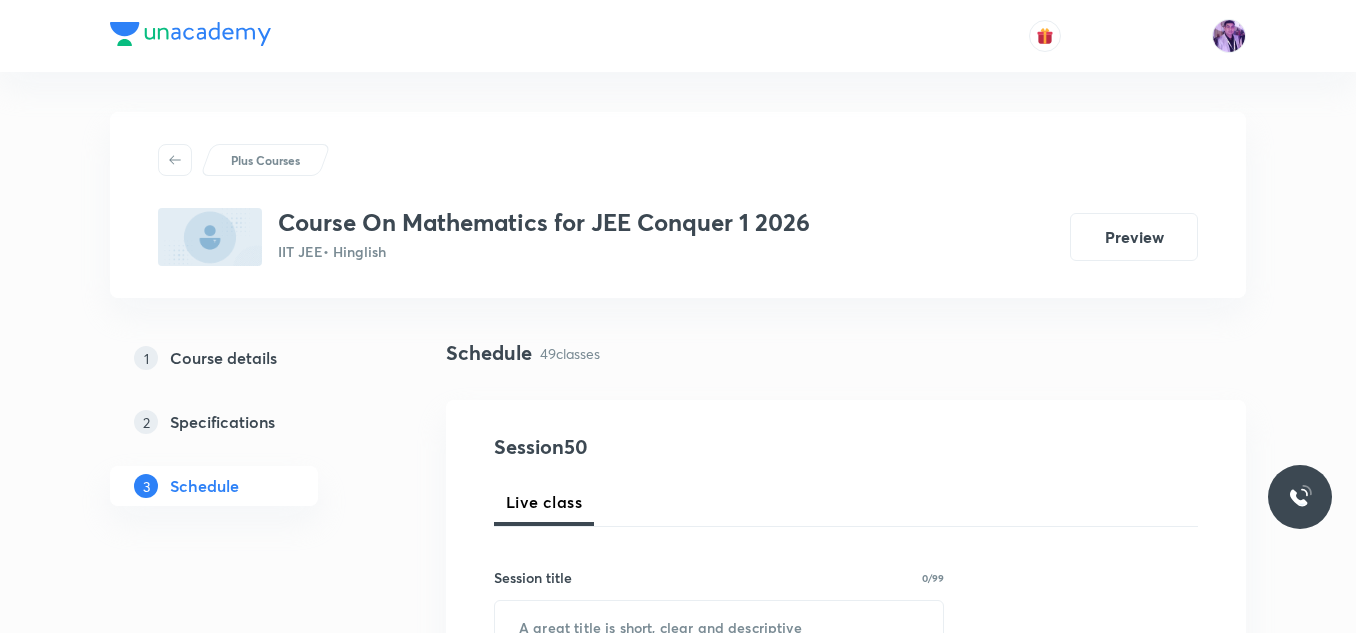 scroll, scrollTop: 0, scrollLeft: 0, axis: both 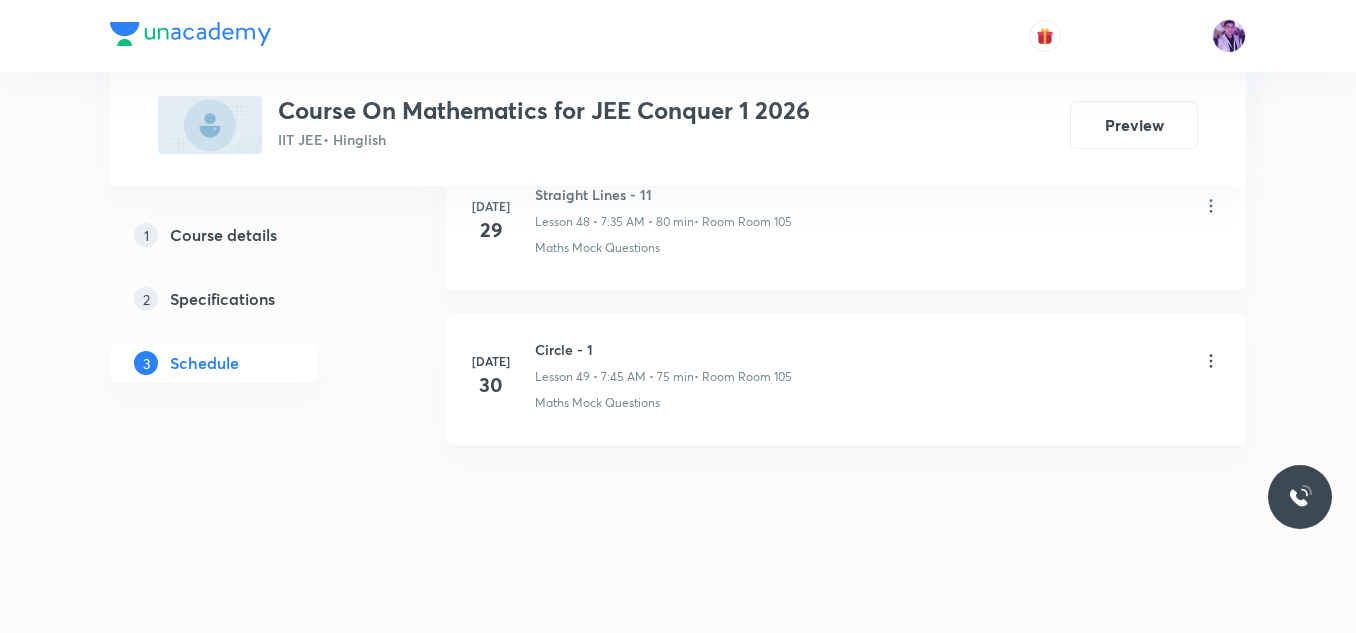 click on "Jul 30 Circle - 1 Lesson 49 • 7:45 AM • 75 min  • Room Room 105 Maths Mock Questions" at bounding box center [846, 375] 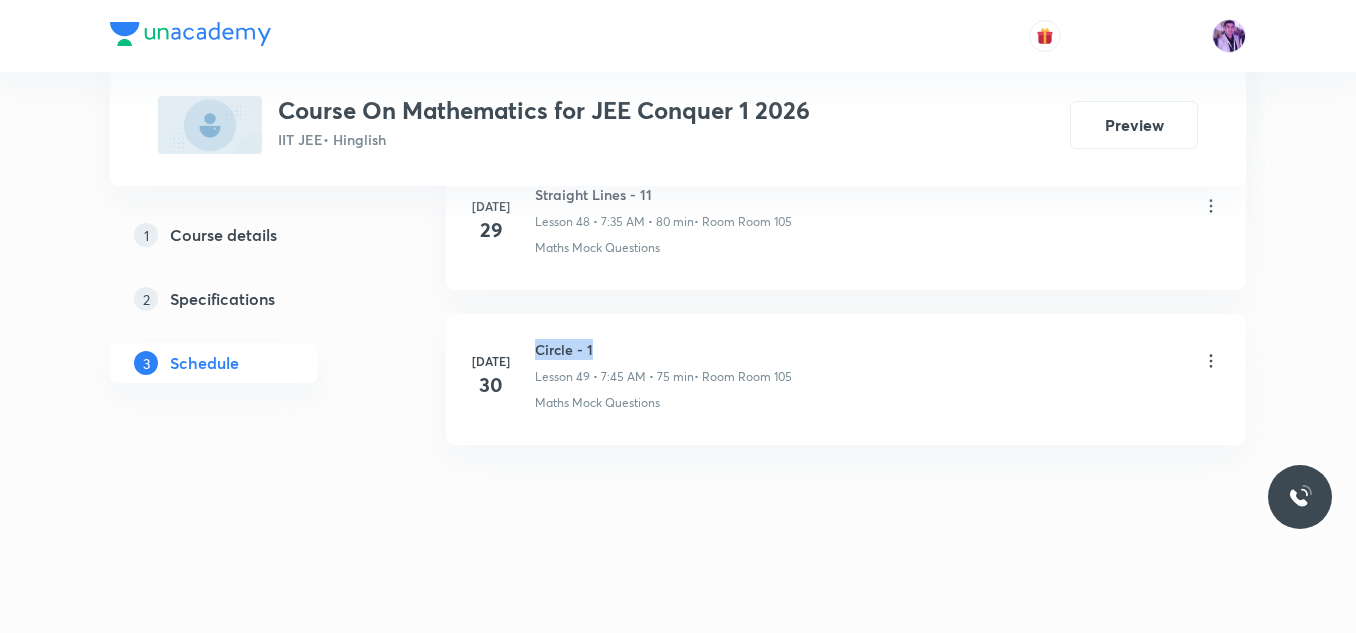 drag, startPoint x: 533, startPoint y: 346, endPoint x: 602, endPoint y: 346, distance: 69 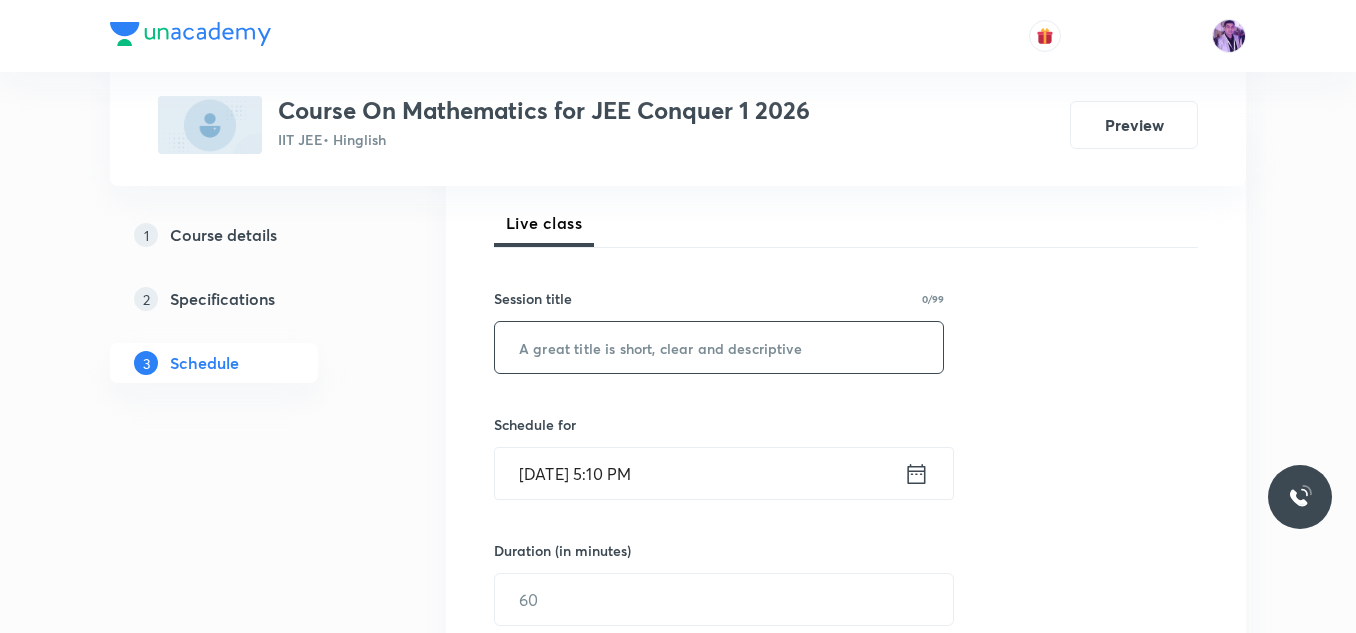 scroll, scrollTop: 288, scrollLeft: 0, axis: vertical 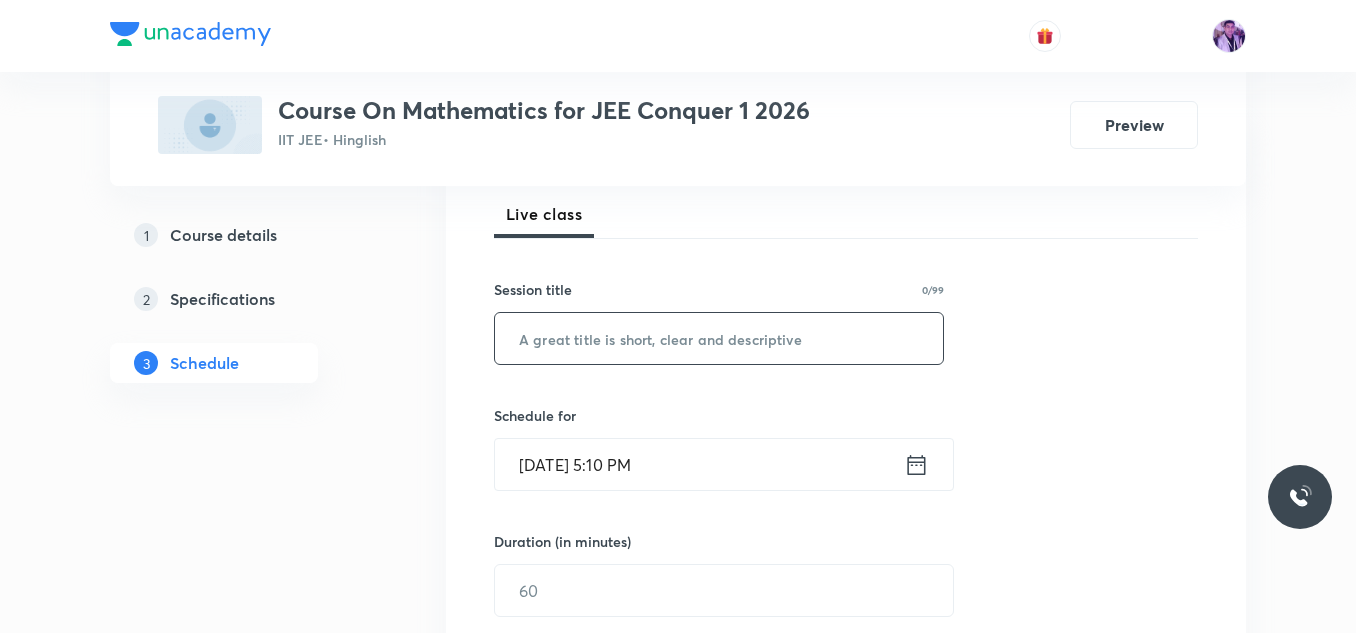 click at bounding box center [719, 338] 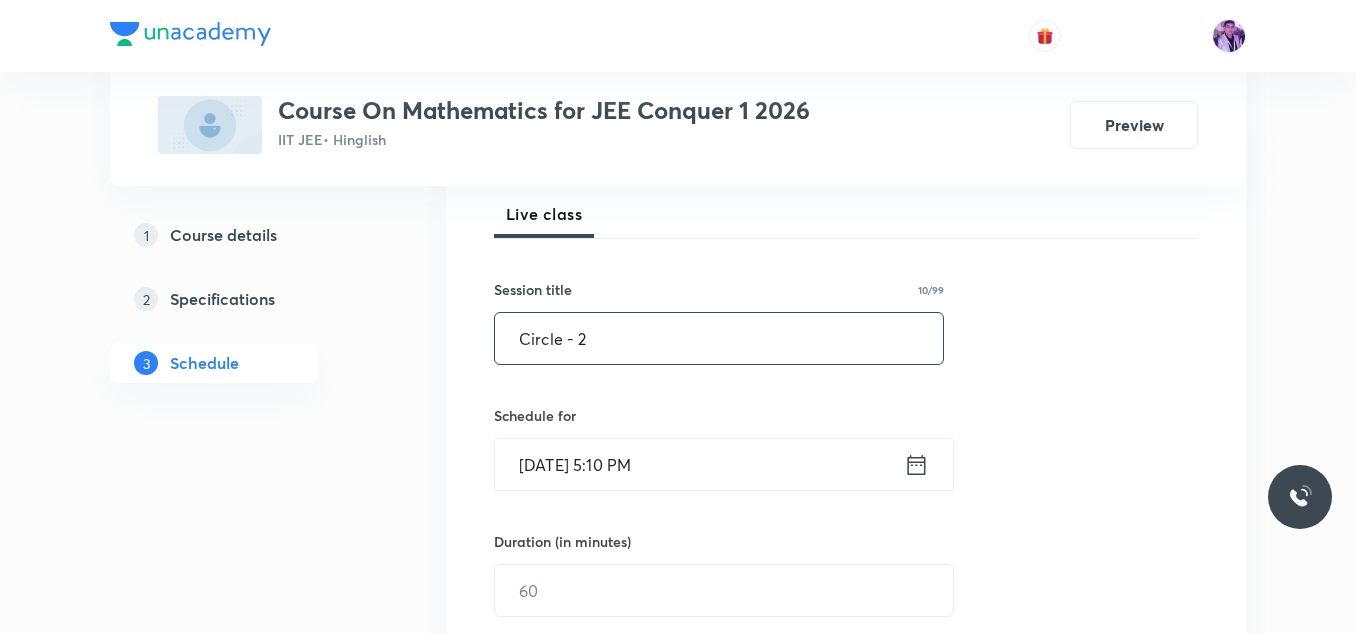type on "Circle - 2" 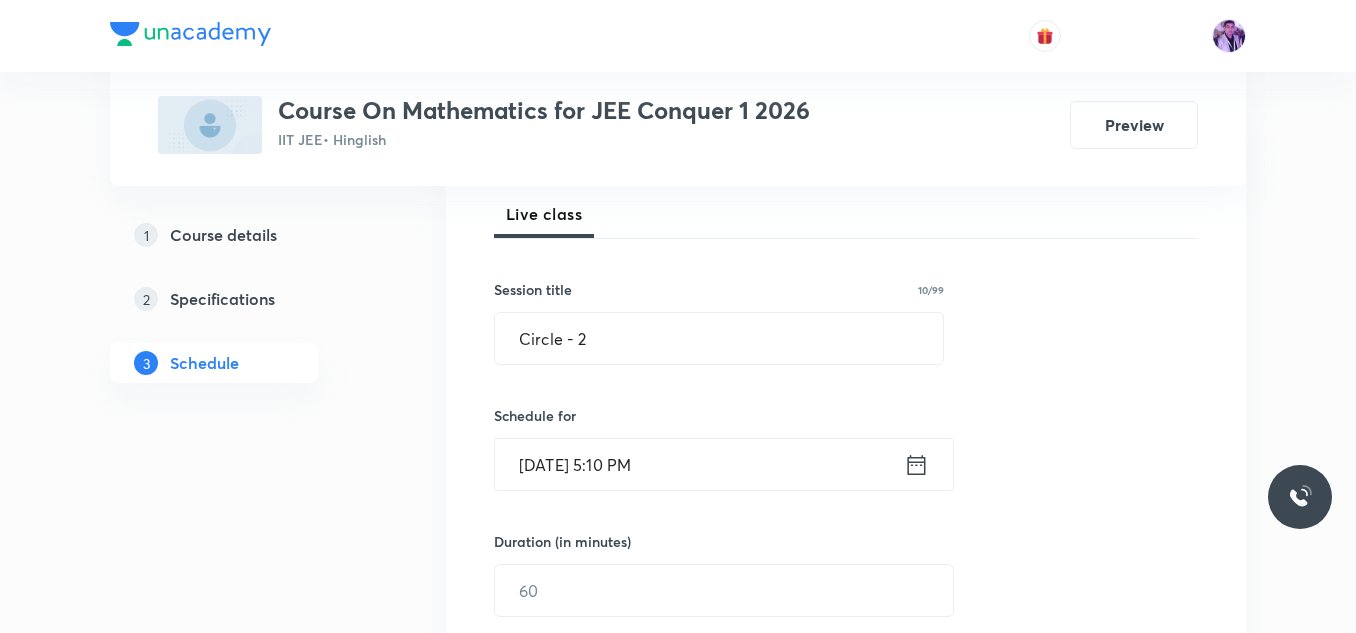 click on "Jul 30, 2025, 5:10 PM" at bounding box center [699, 464] 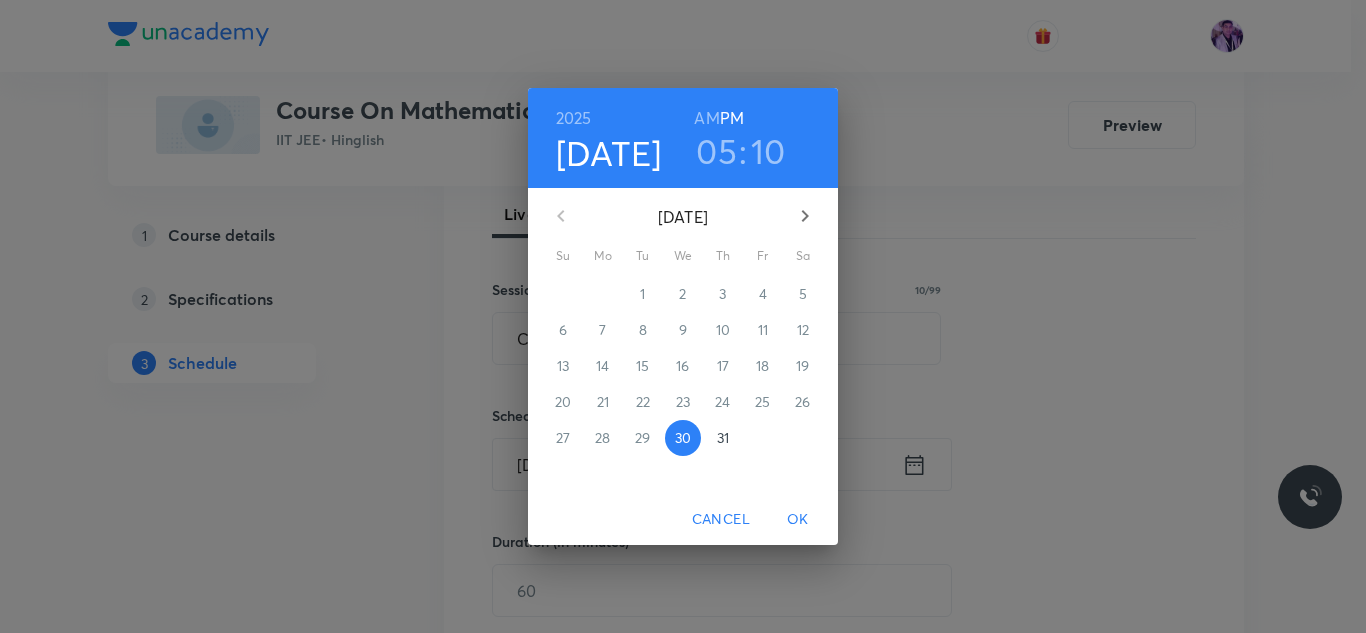 click on "31" at bounding box center (723, 438) 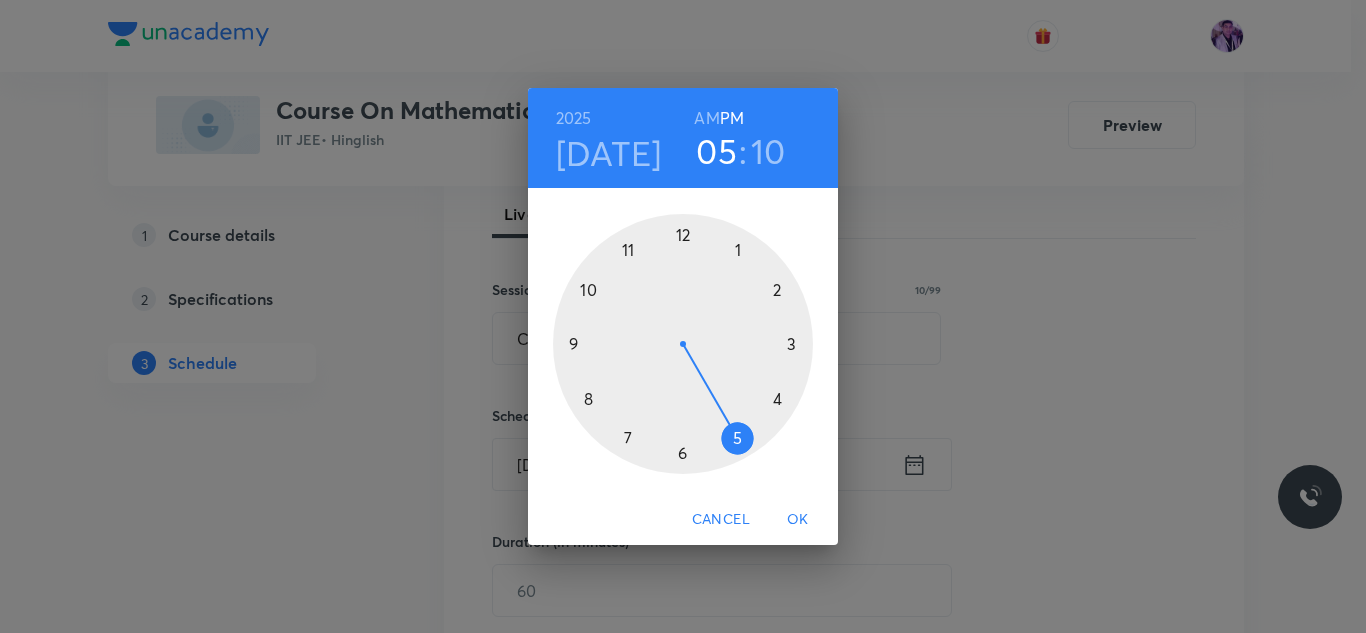 click on "2025 Jul 31 05 : 10 AM PM" at bounding box center (683, 138) 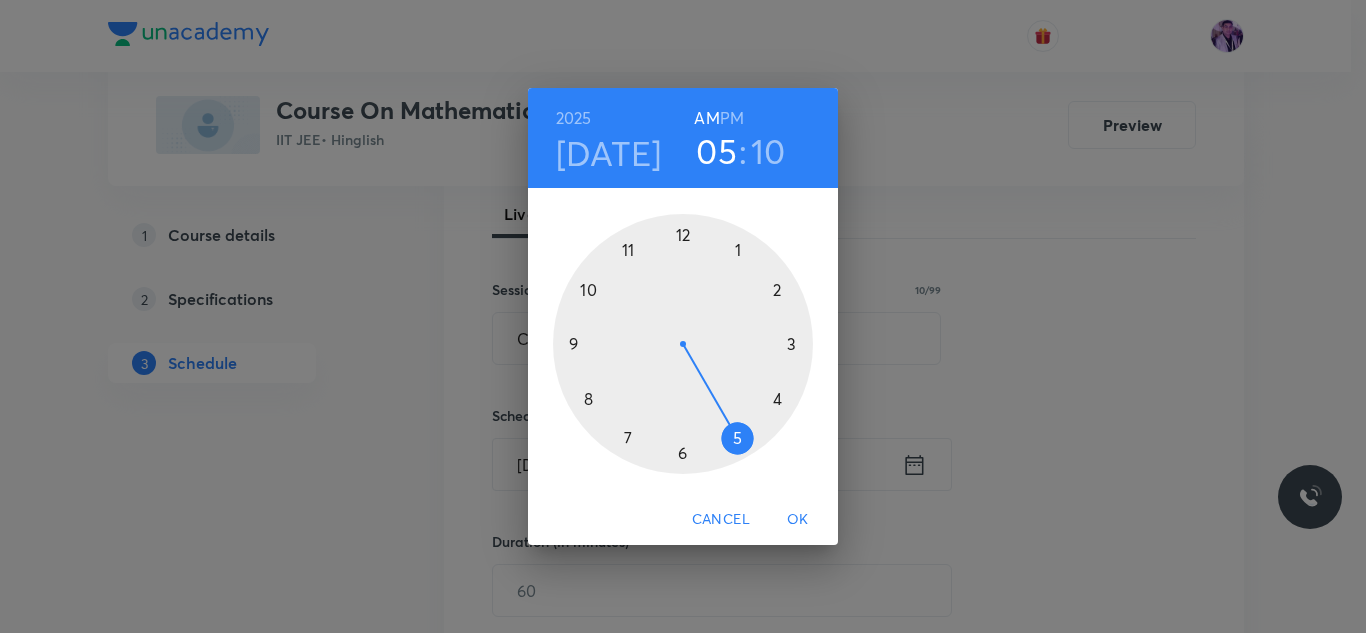 click at bounding box center [683, 344] 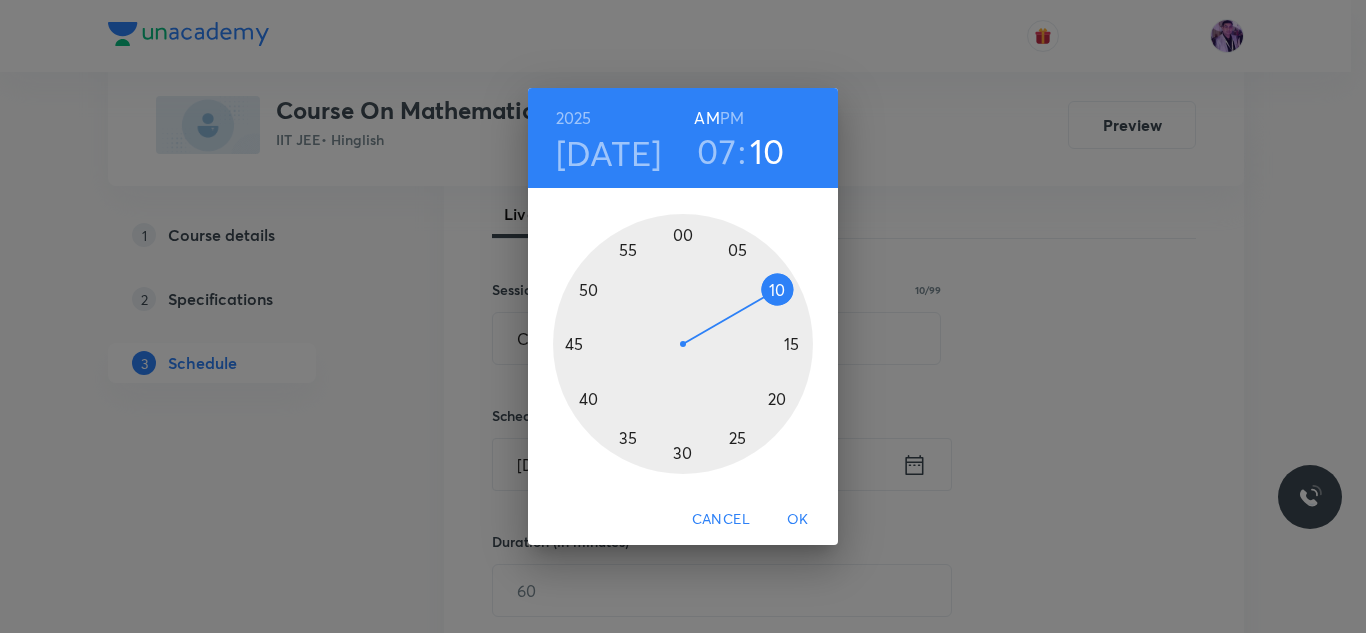 click at bounding box center [683, 344] 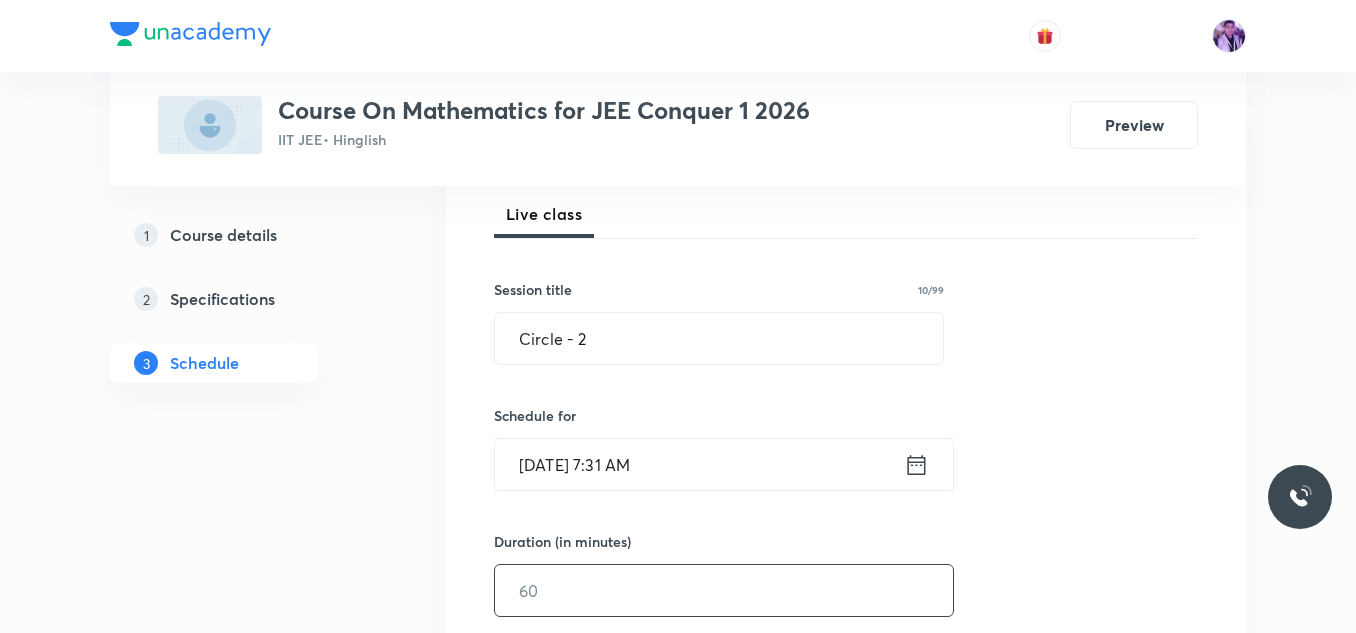 click at bounding box center (724, 590) 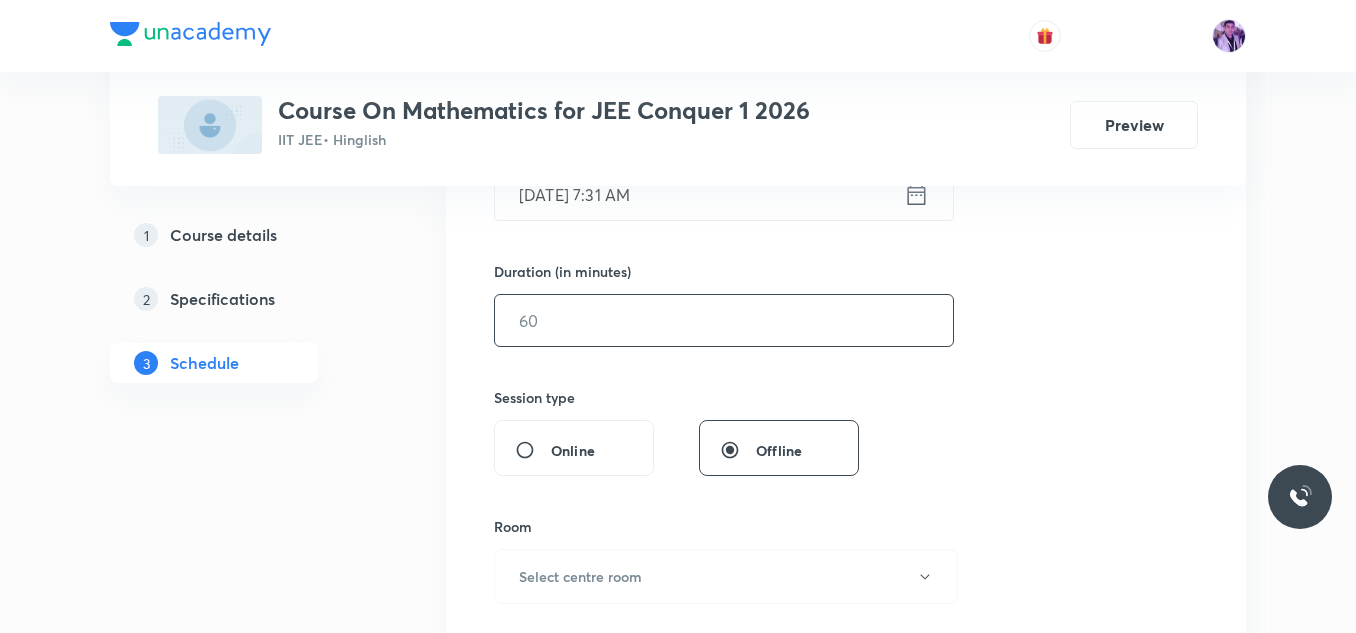 scroll, scrollTop: 588, scrollLeft: 0, axis: vertical 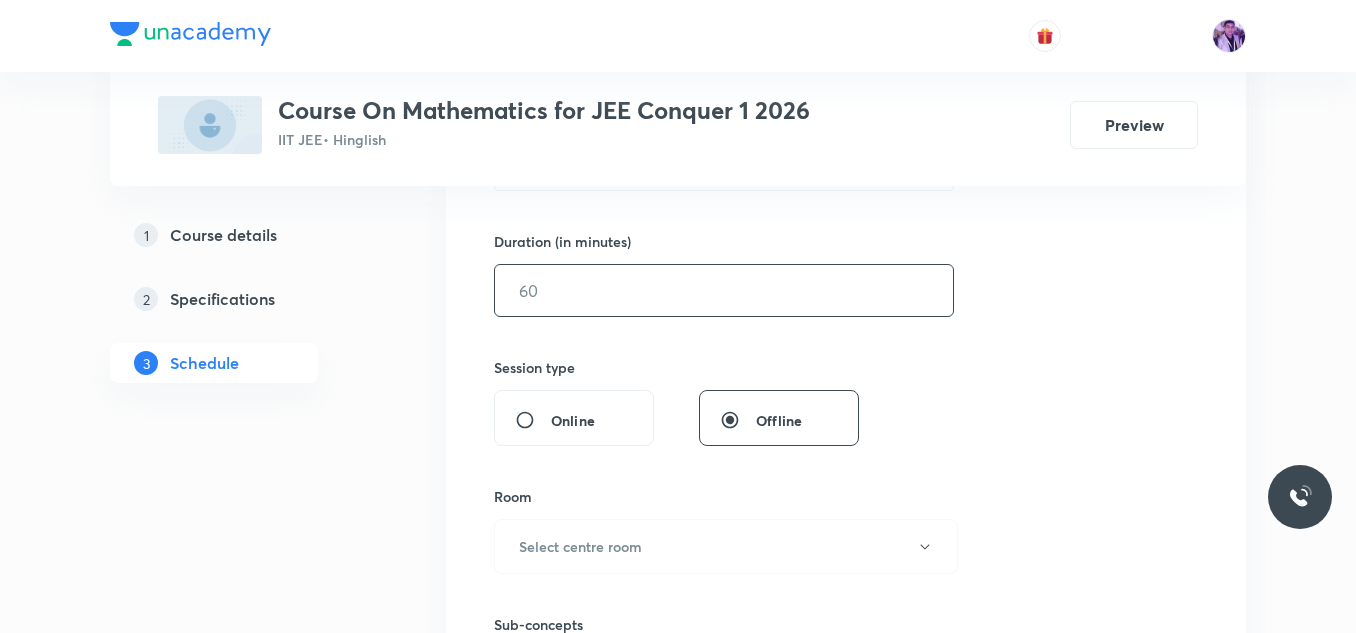 click on "​" at bounding box center (724, 290) 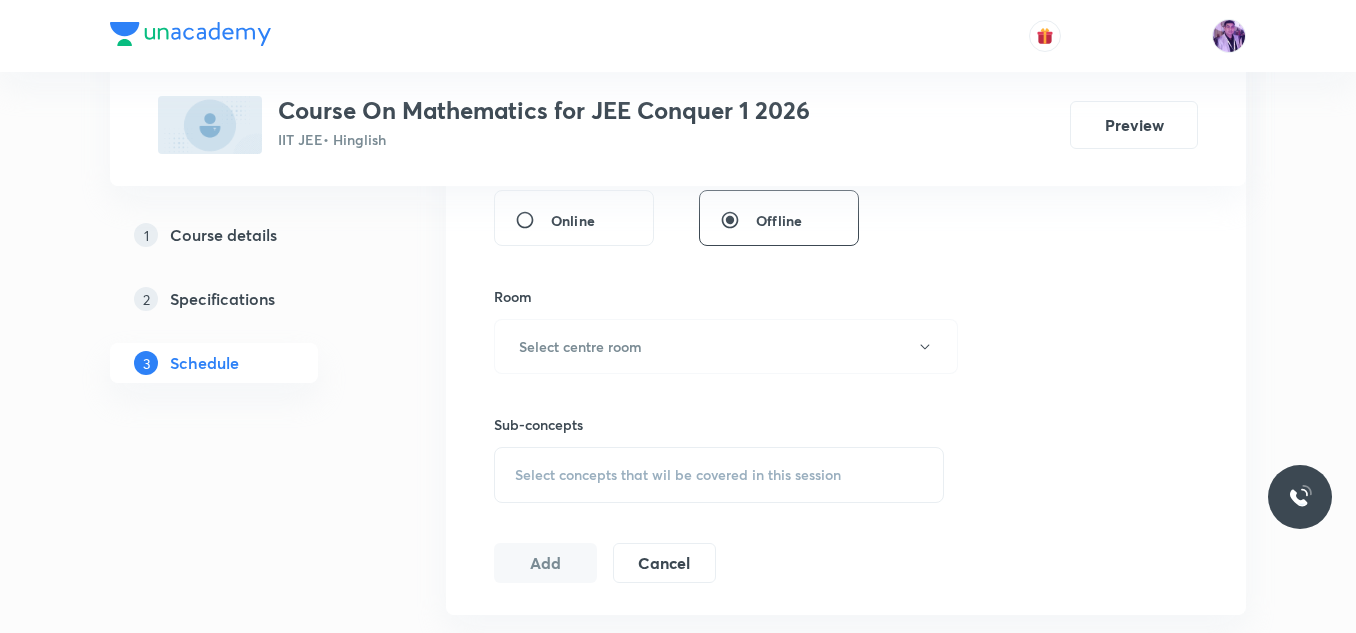 scroll, scrollTop: 688, scrollLeft: 0, axis: vertical 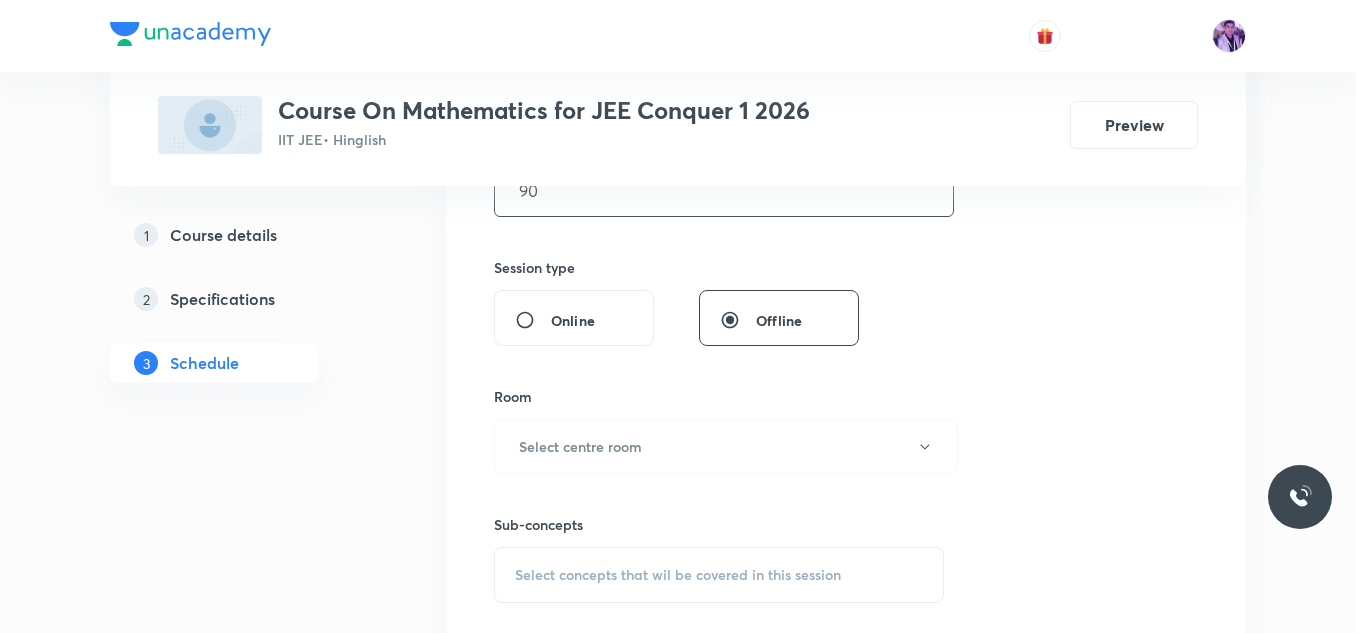 drag, startPoint x: 548, startPoint y: 188, endPoint x: 491, endPoint y: 200, distance: 58.249462 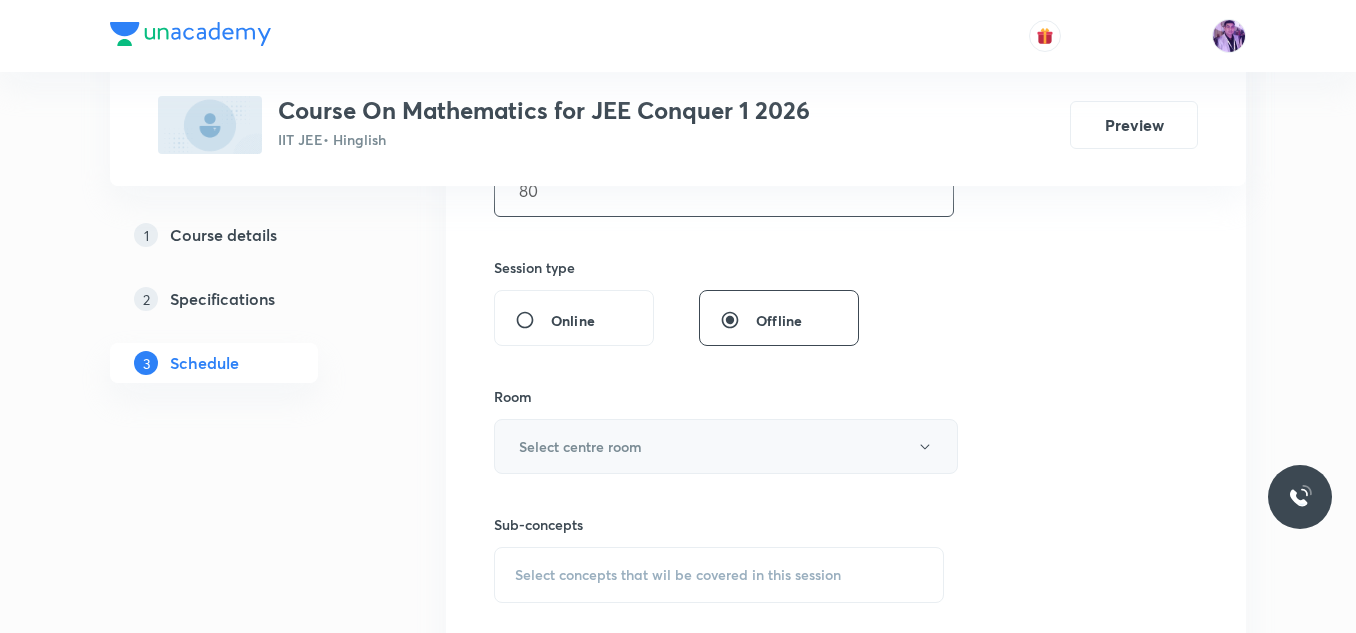 type on "80" 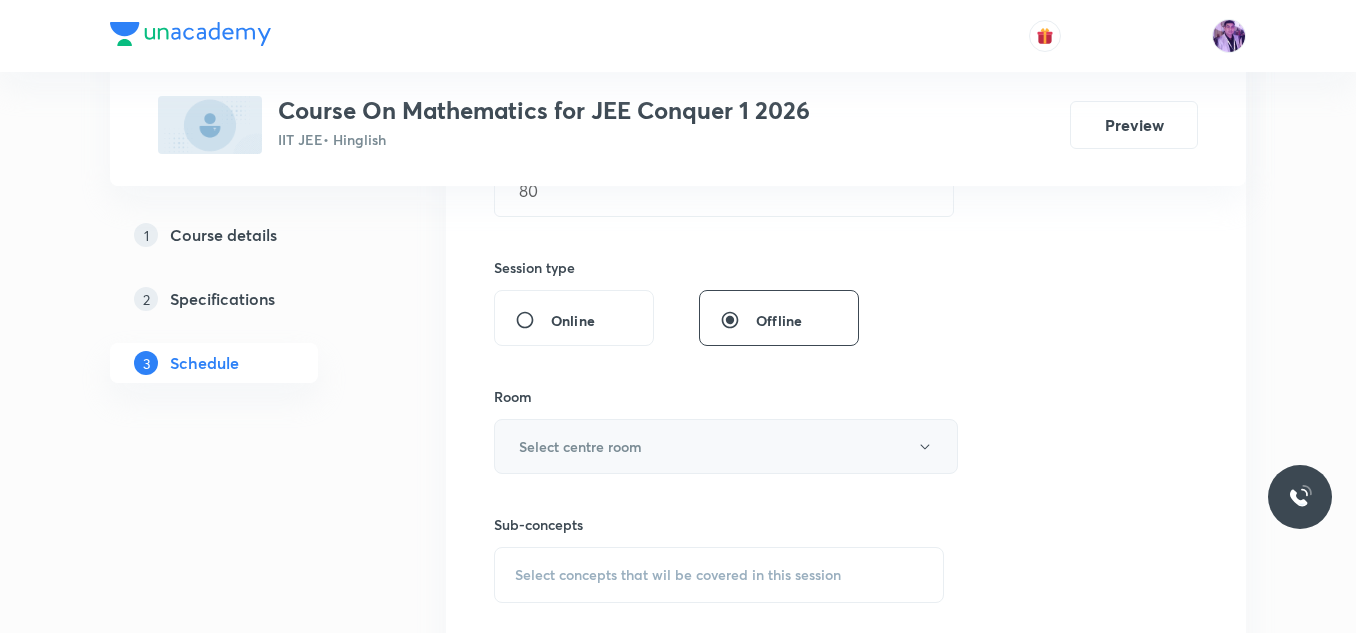 click on "Select centre room" at bounding box center [726, 446] 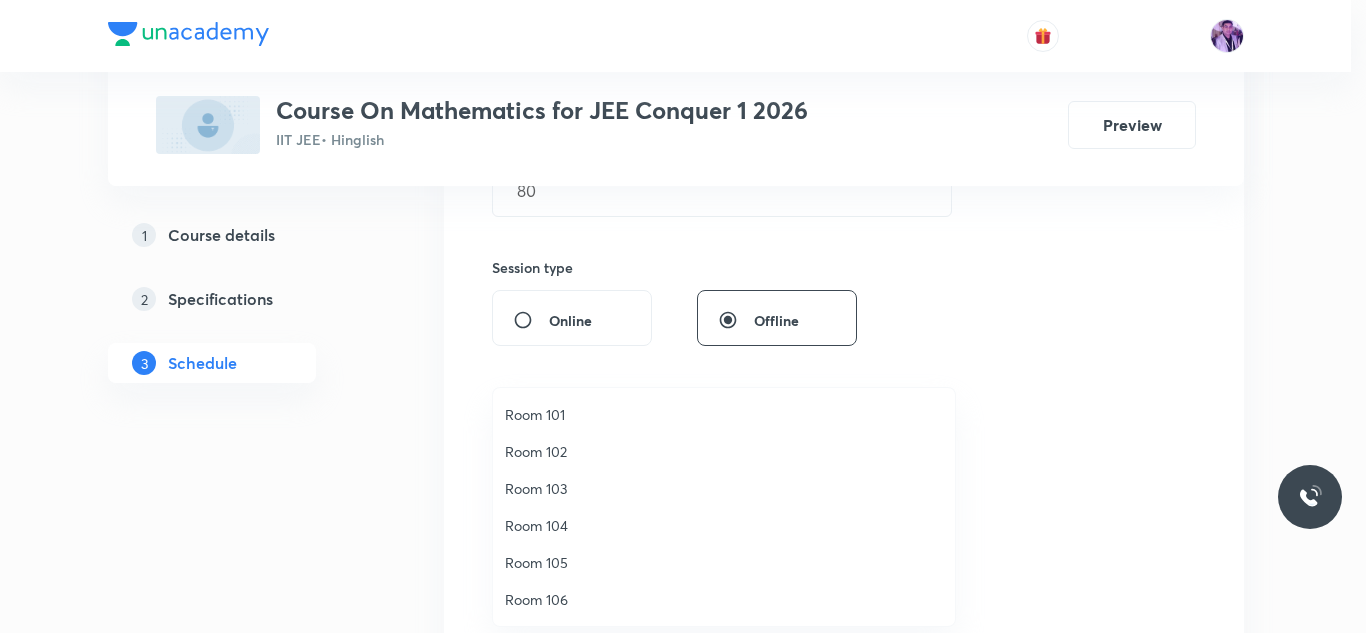 click on "Room 103" at bounding box center (724, 488) 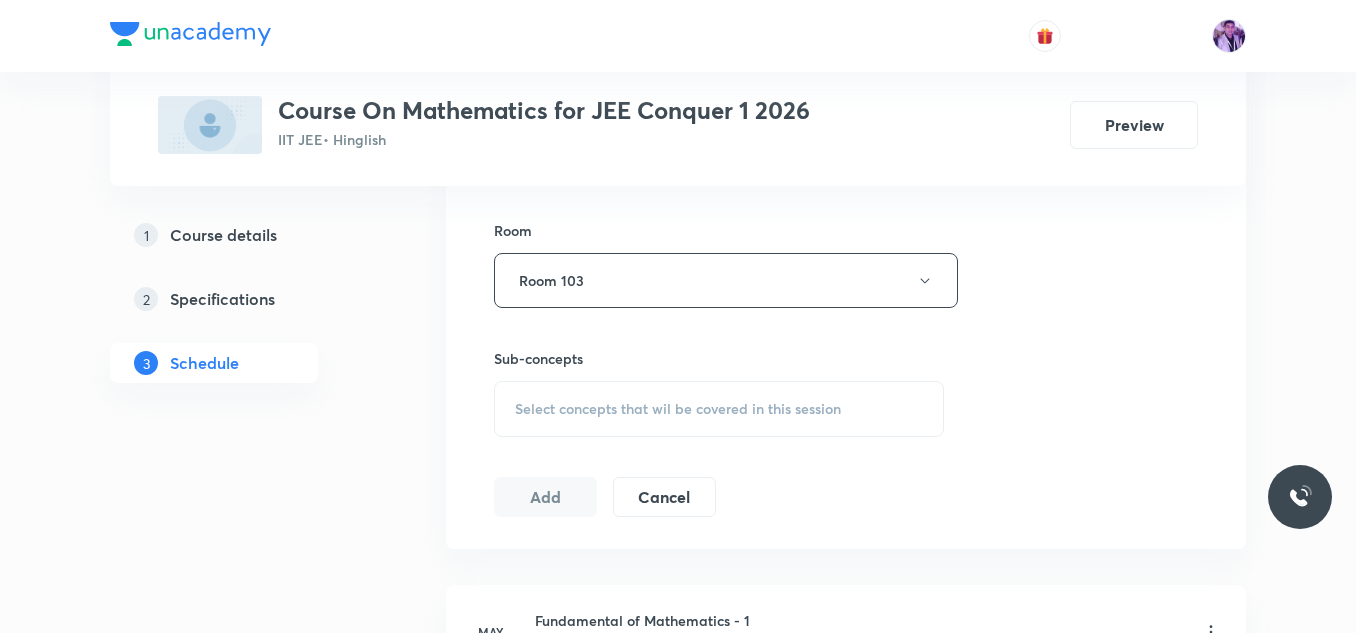 scroll, scrollTop: 888, scrollLeft: 0, axis: vertical 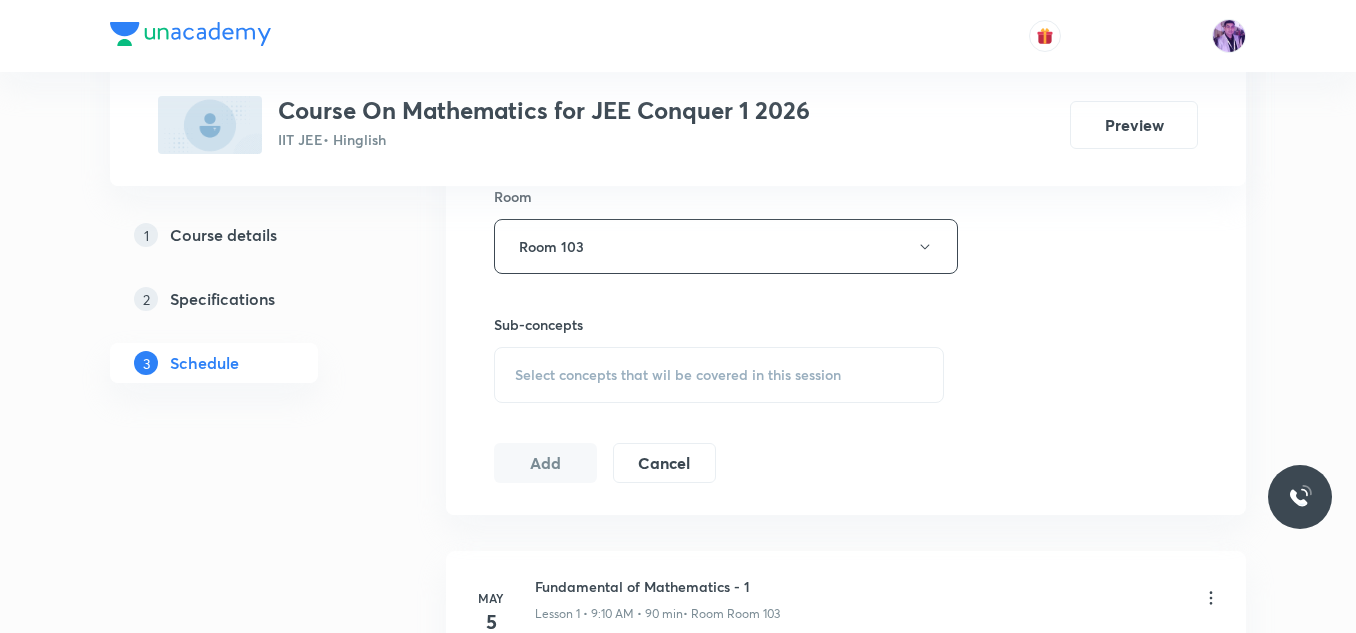 click on "Select concepts that wil be covered in this session" at bounding box center (719, 375) 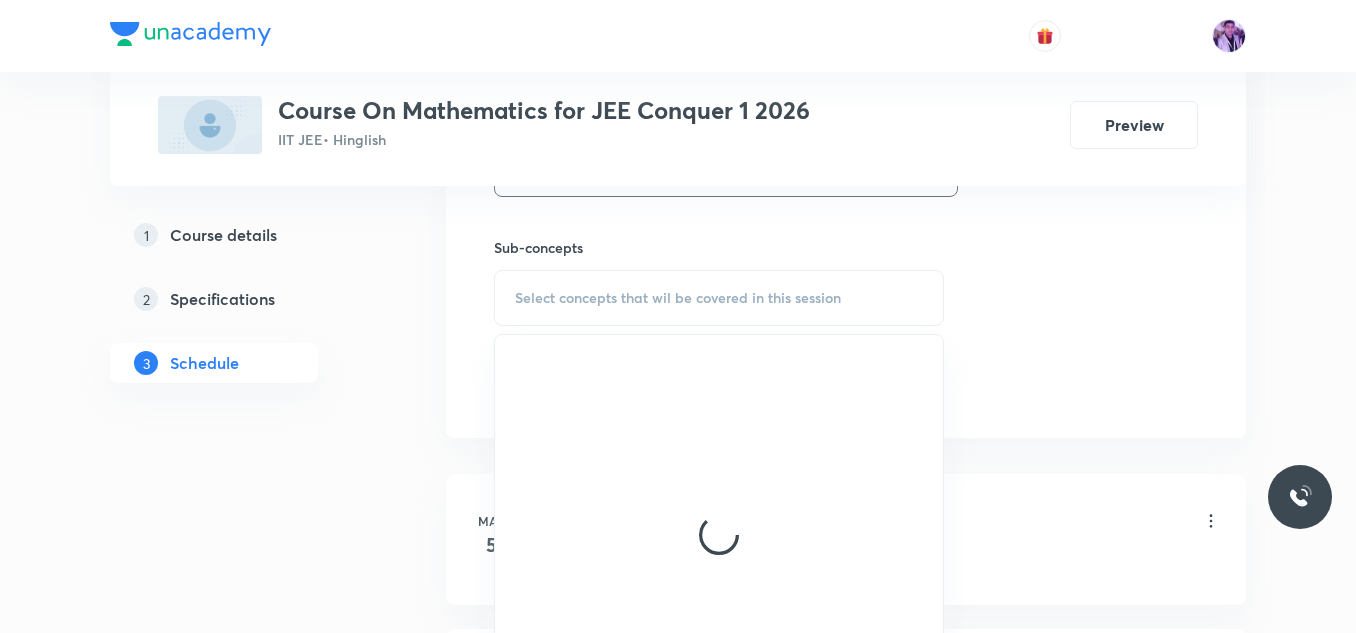 scroll, scrollTop: 988, scrollLeft: 0, axis: vertical 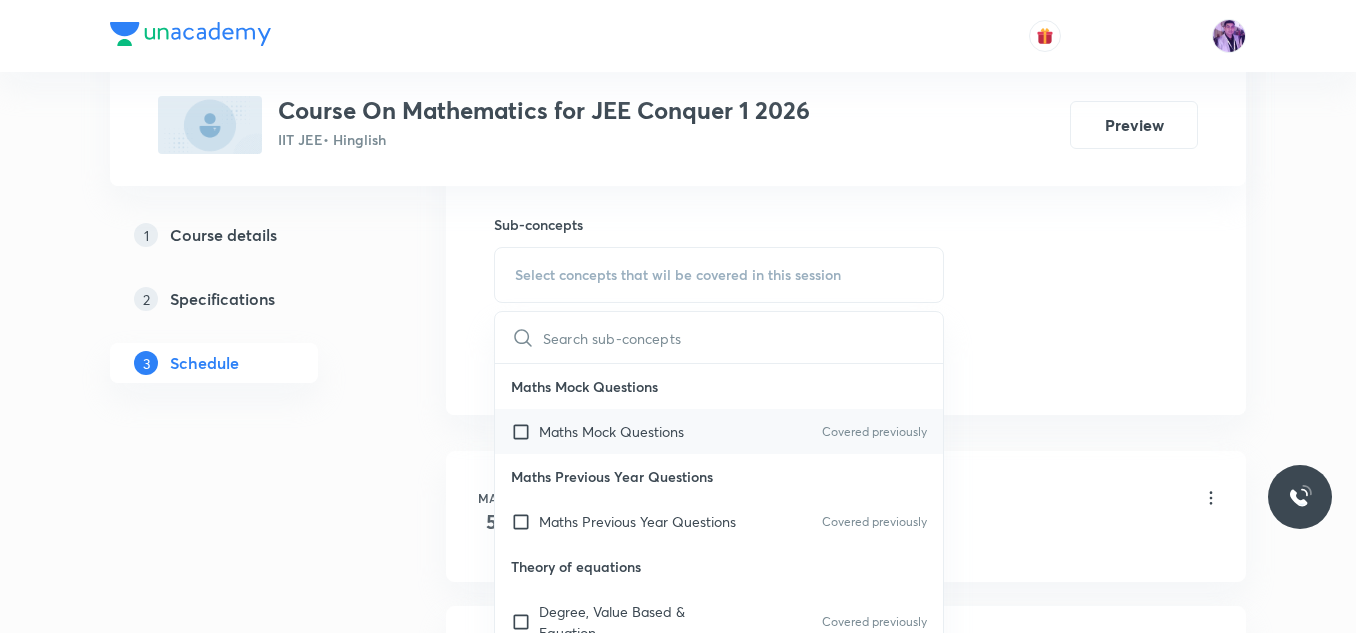 click on "Maths Mock Questions" at bounding box center (611, 431) 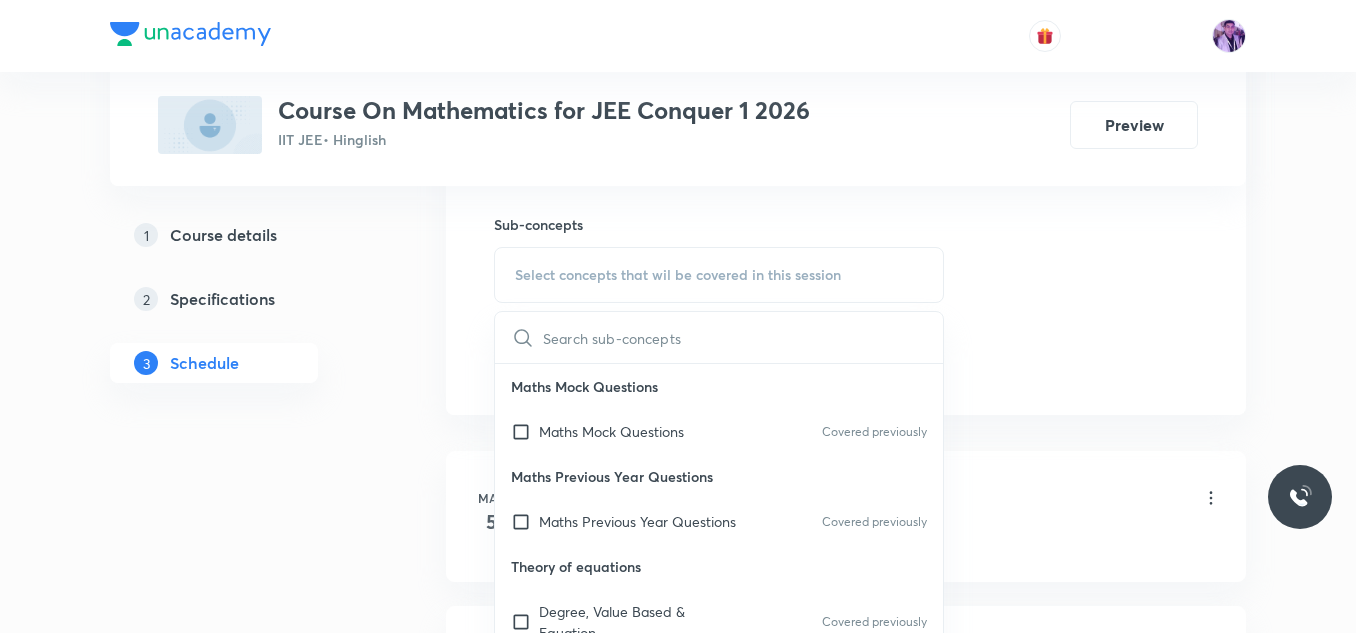 checkbox on "true" 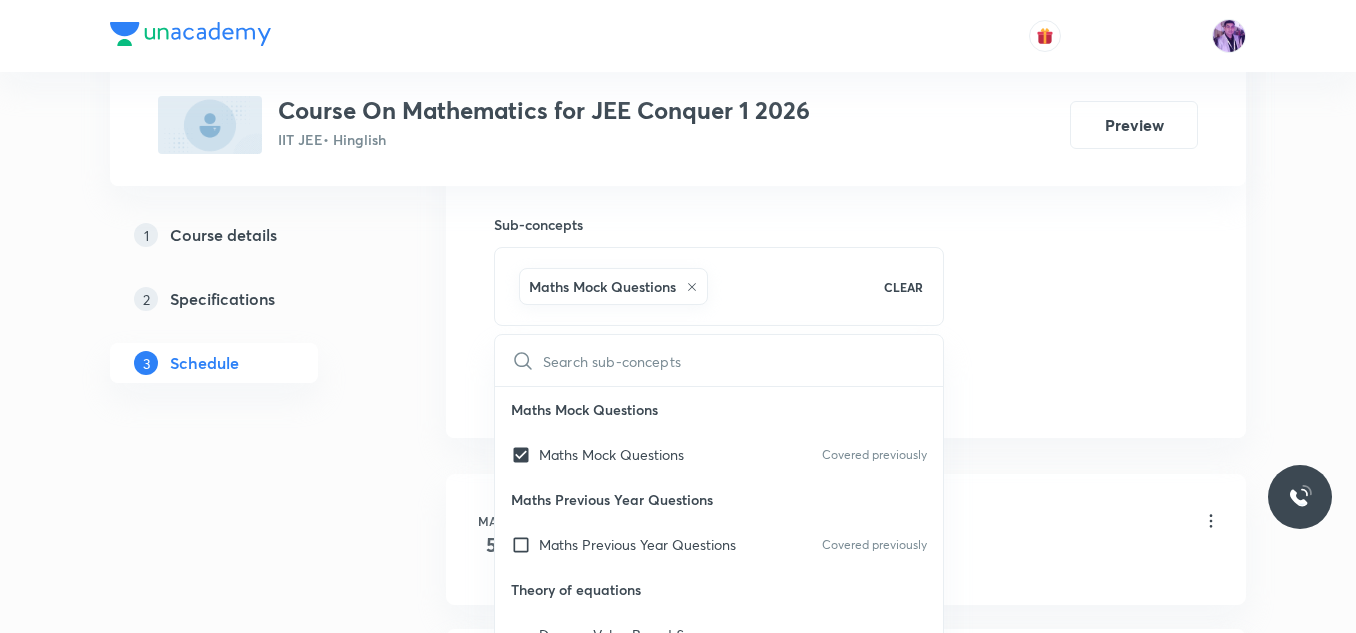 click on "1 Course details 2 Specifications 3 Schedule" at bounding box center [246, 311] 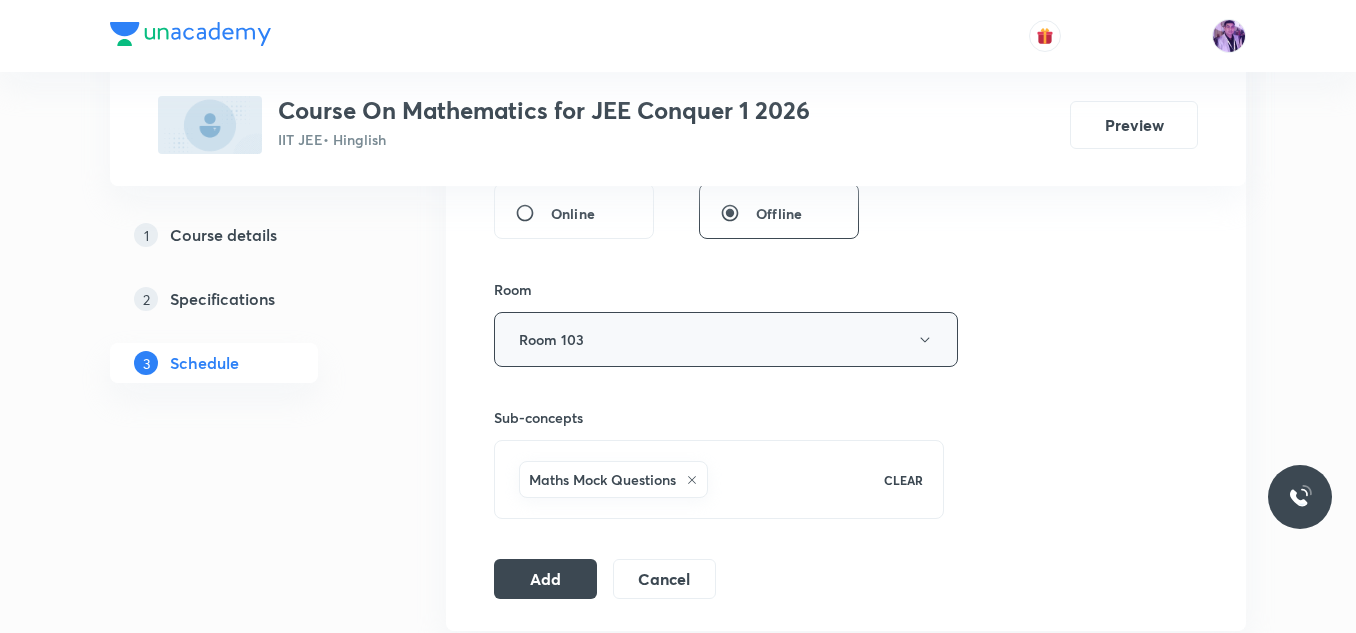 scroll, scrollTop: 688, scrollLeft: 0, axis: vertical 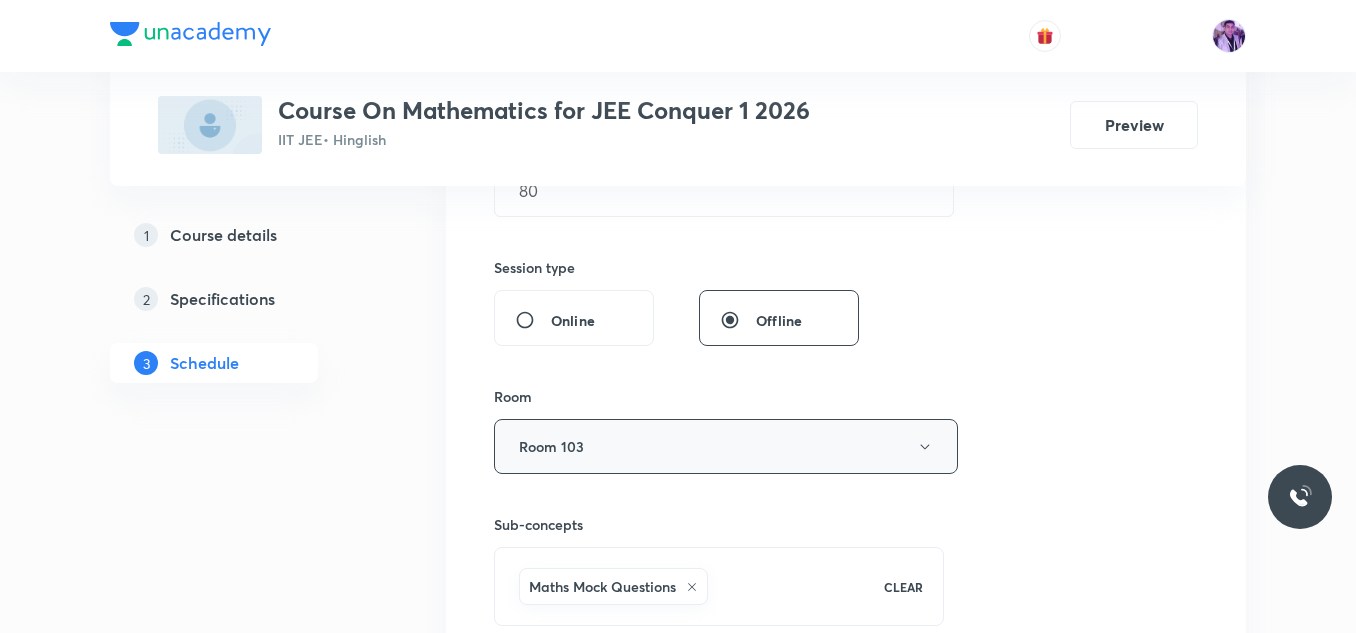 click on "Room 103" at bounding box center [726, 446] 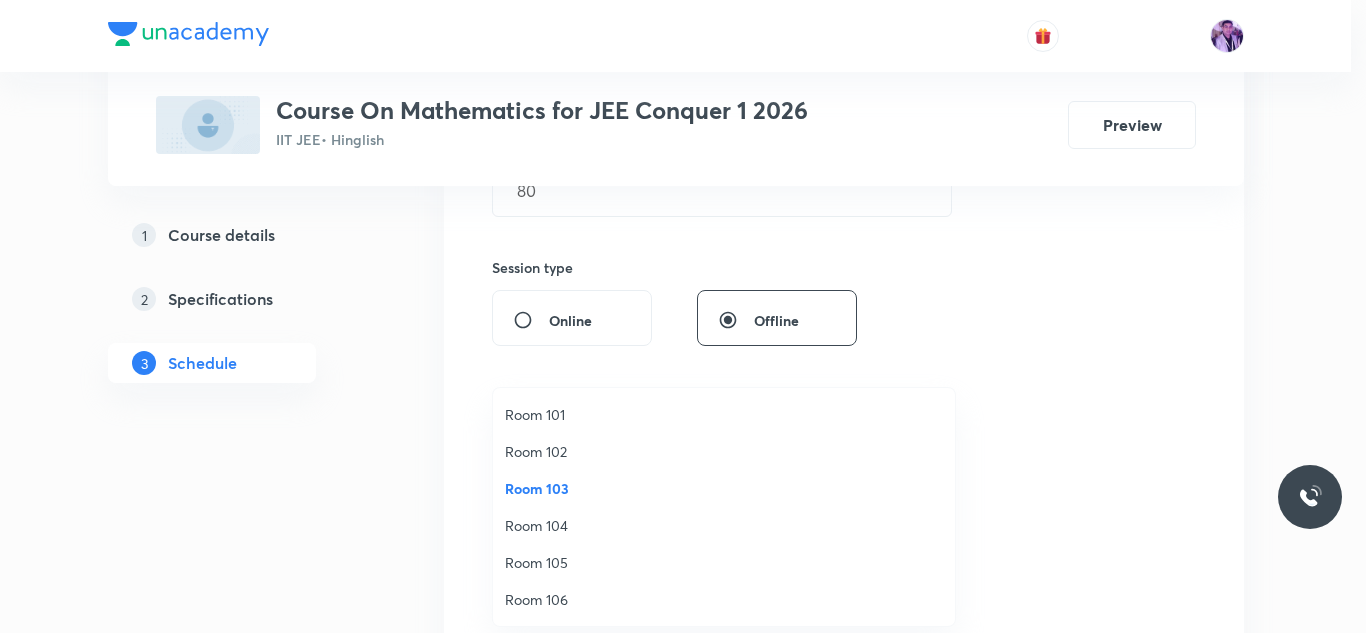 click on "Room 102" at bounding box center [724, 451] 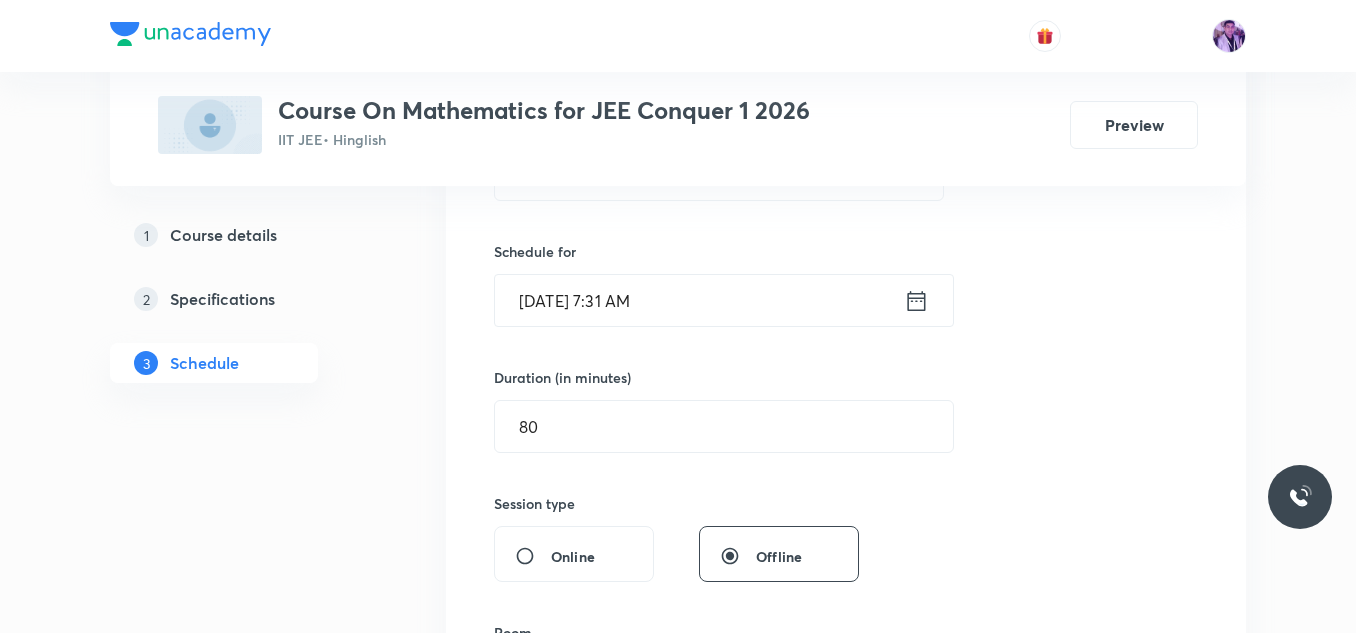 scroll, scrollTop: 488, scrollLeft: 0, axis: vertical 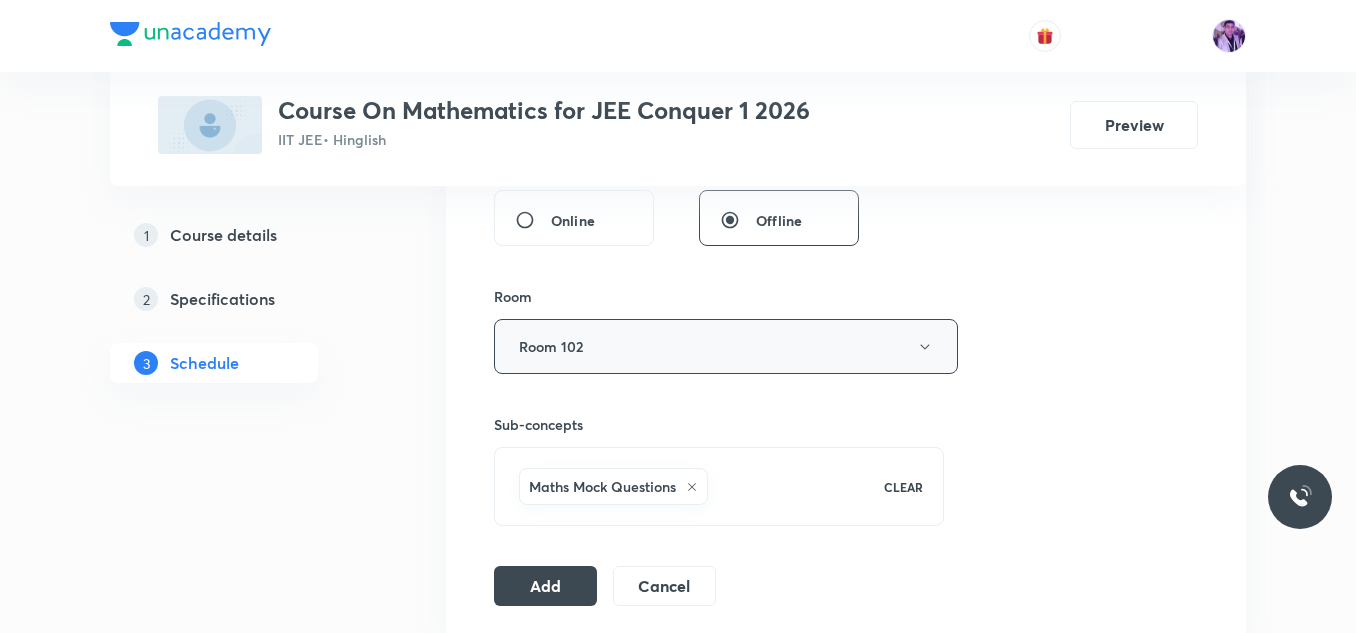 click on "Room 102" at bounding box center (726, 346) 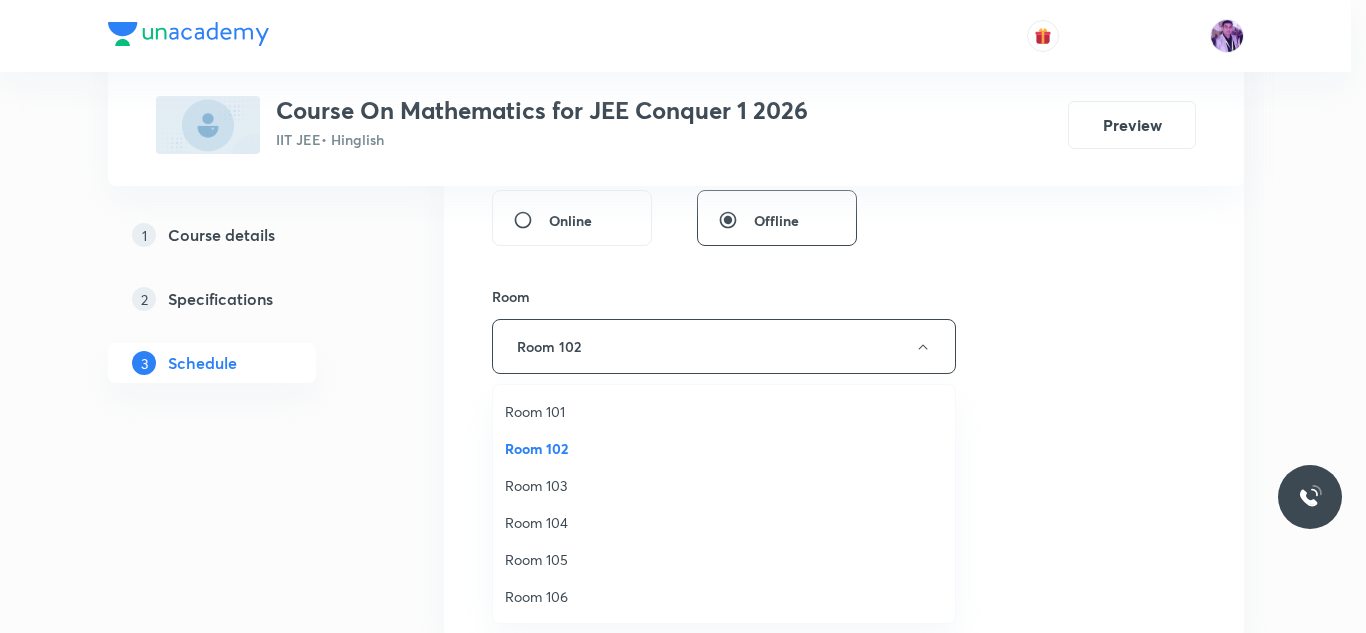 click on "Room 105" at bounding box center [724, 559] 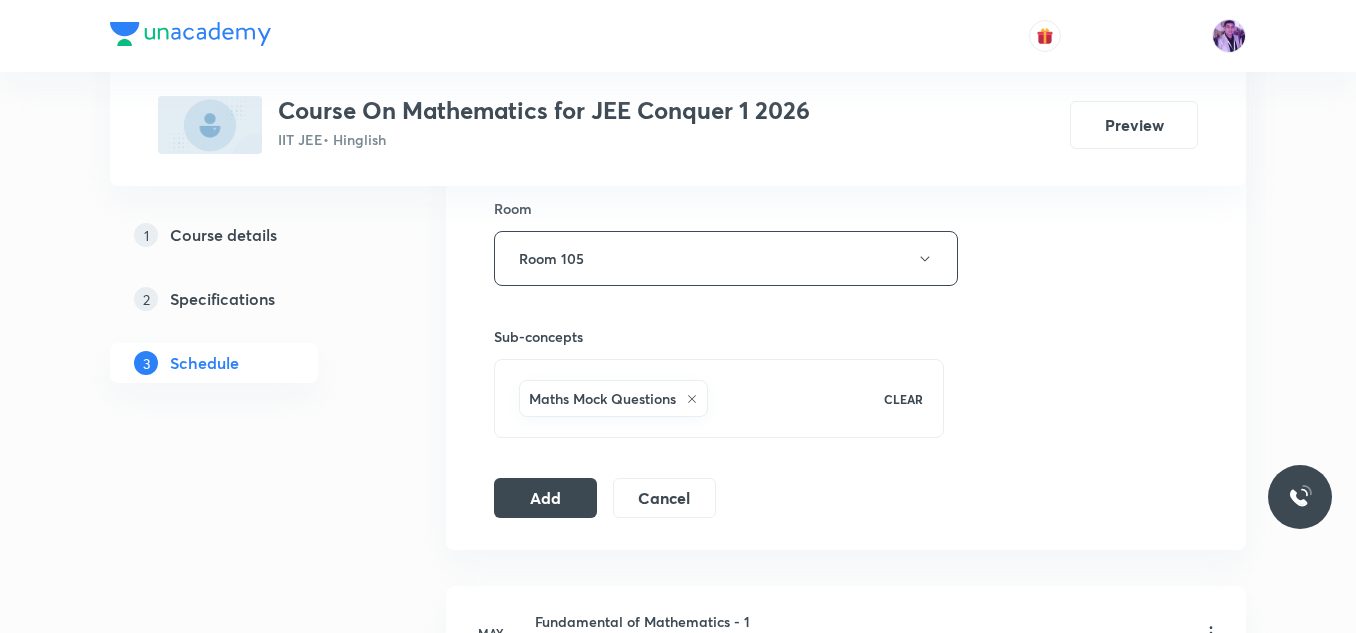 scroll, scrollTop: 888, scrollLeft: 0, axis: vertical 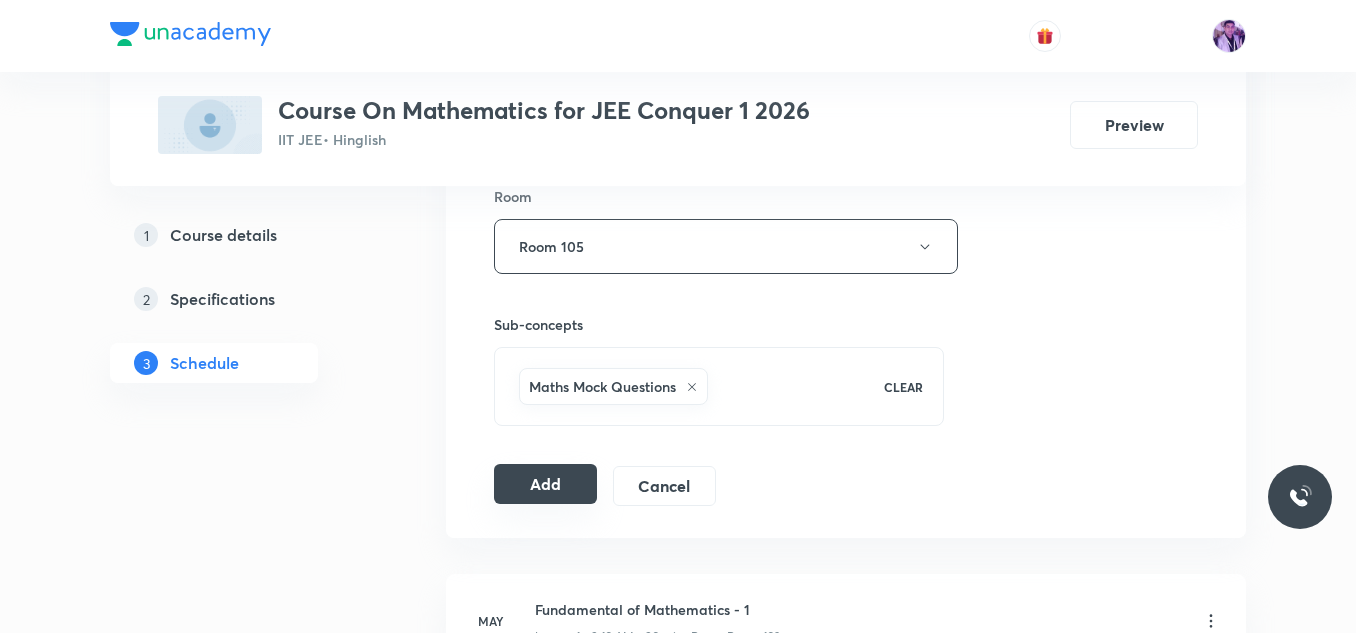 click on "Add" at bounding box center (545, 484) 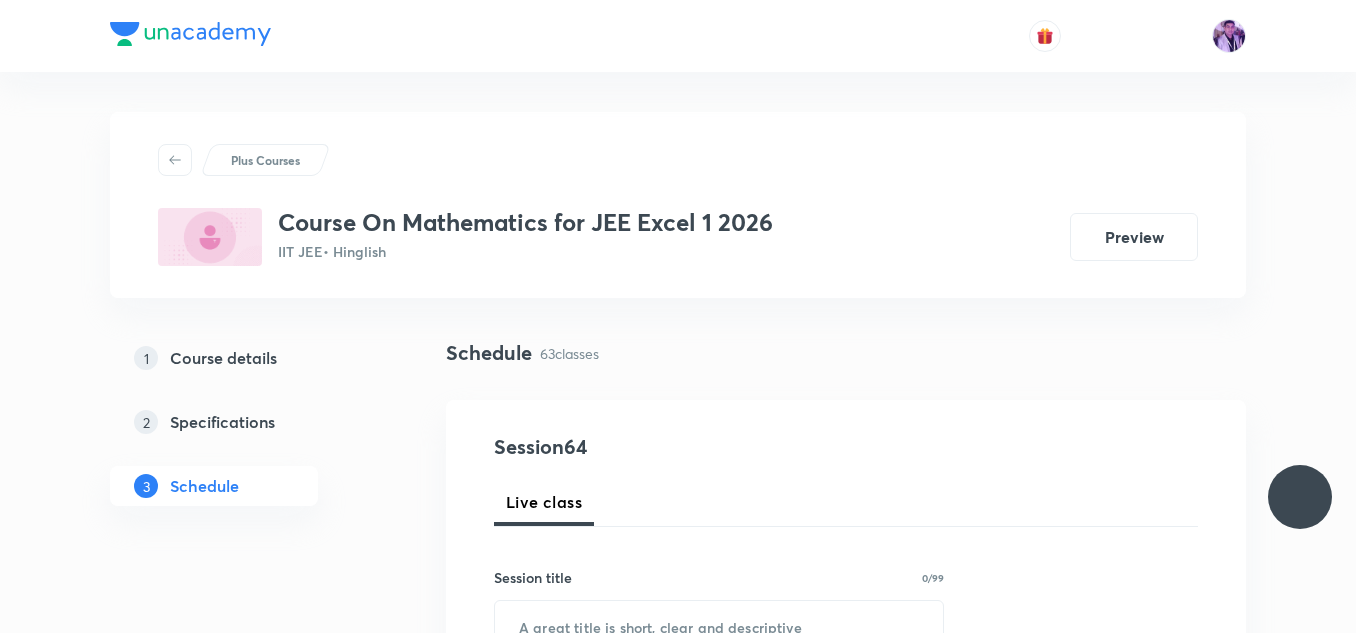 scroll, scrollTop: 0, scrollLeft: 0, axis: both 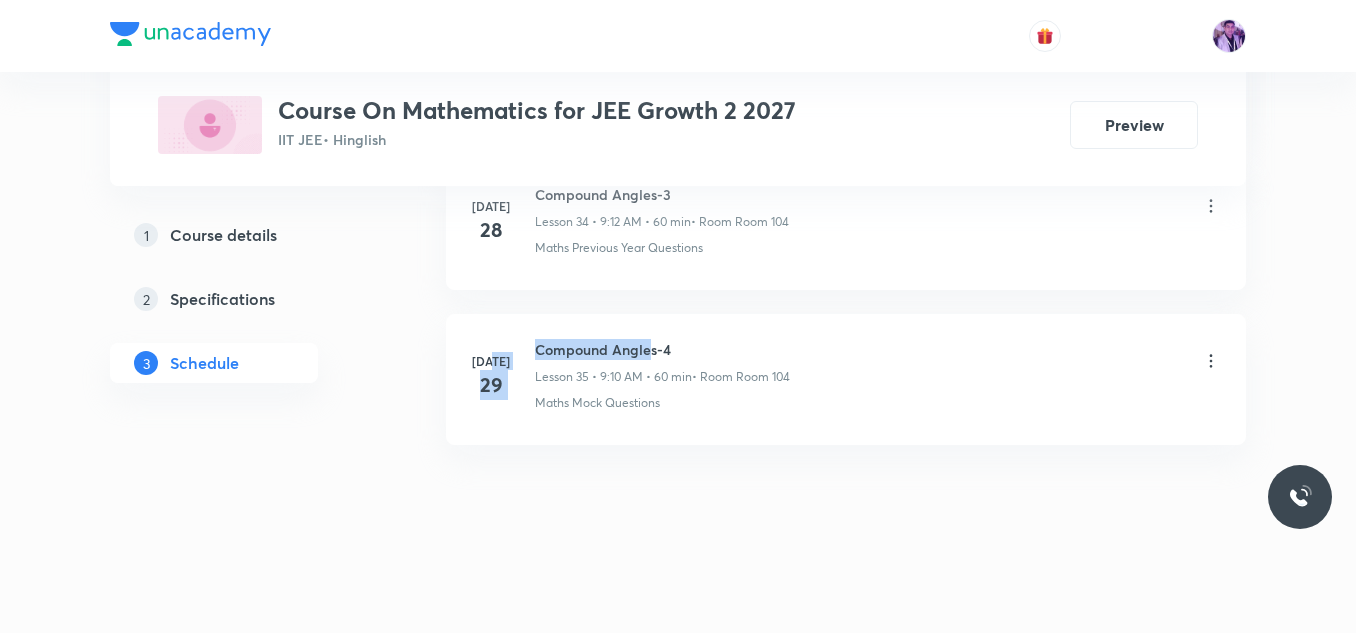 drag, startPoint x: 531, startPoint y: 348, endPoint x: 651, endPoint y: 341, distance: 120.203995 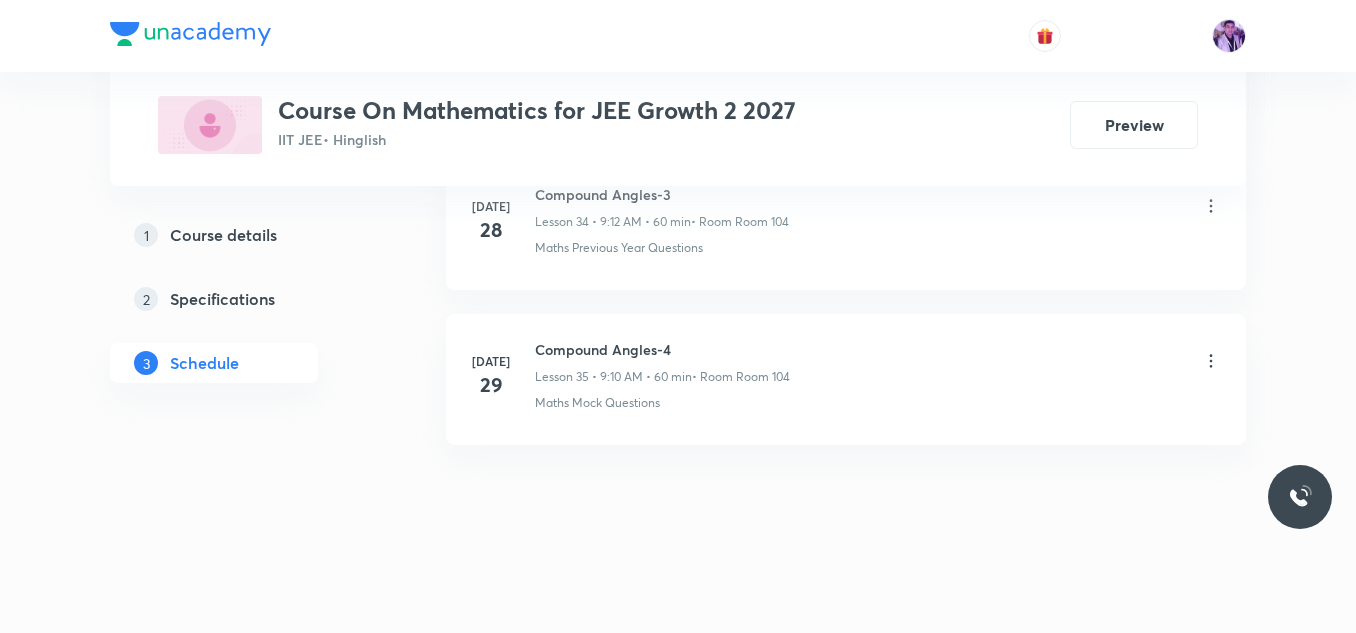 click on "Compound Angles-4 Lesson 35 • 9:10 AM • 60 min  • Room Room 104" at bounding box center (662, 362) 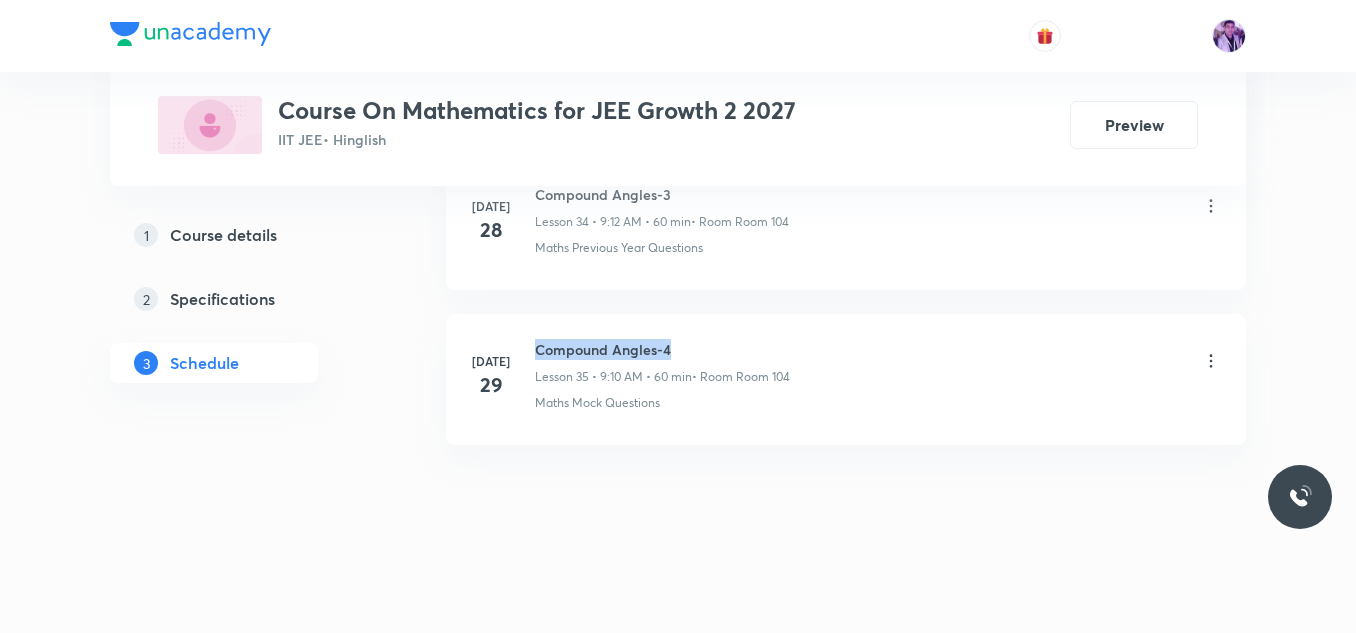 drag, startPoint x: 533, startPoint y: 345, endPoint x: 728, endPoint y: 330, distance: 195.57607 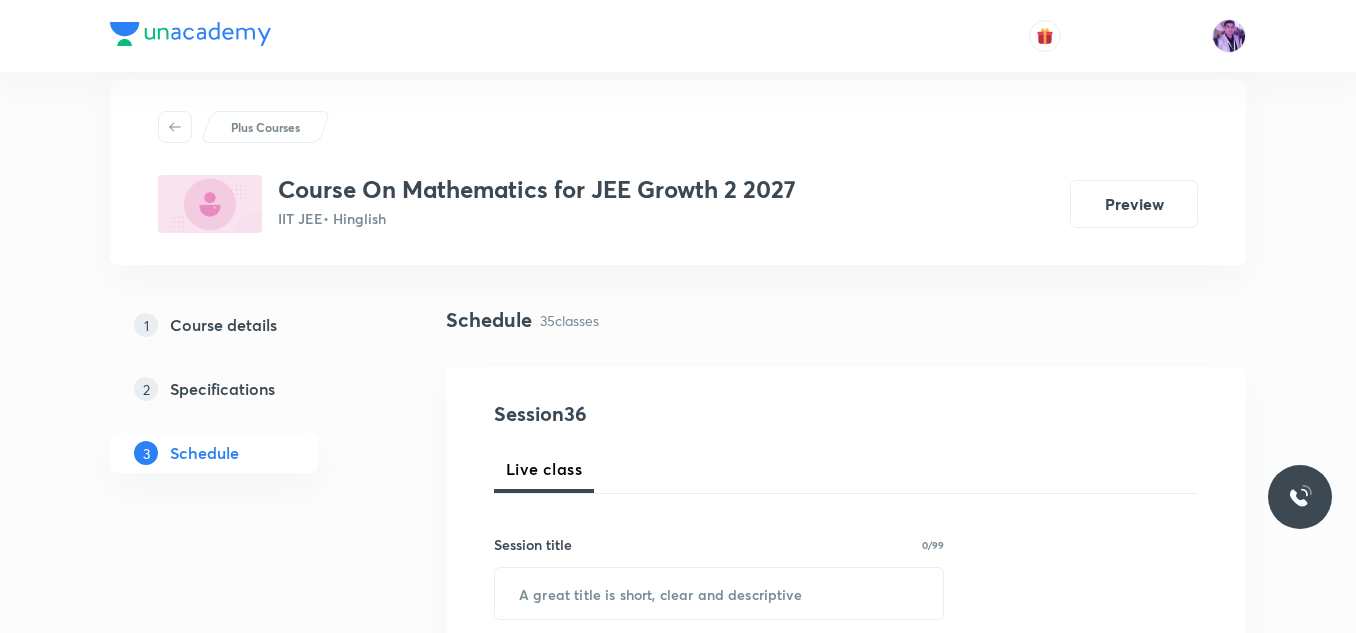 scroll, scrollTop: 233, scrollLeft: 0, axis: vertical 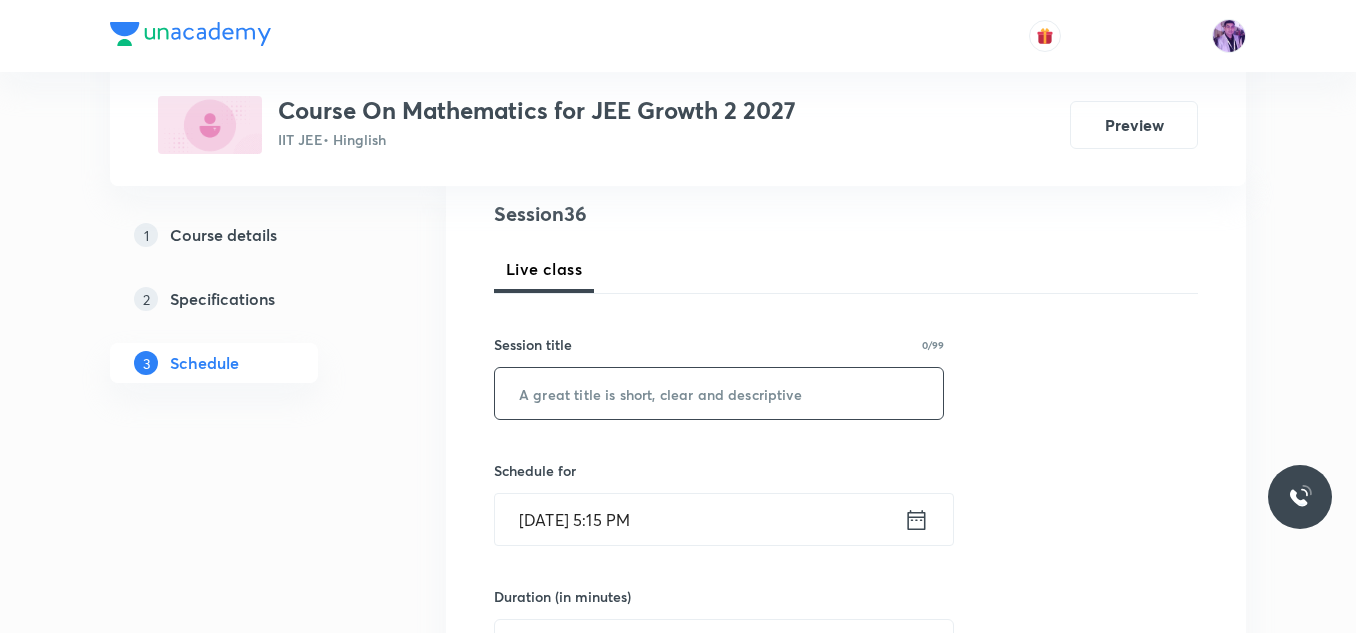 click at bounding box center (719, 393) 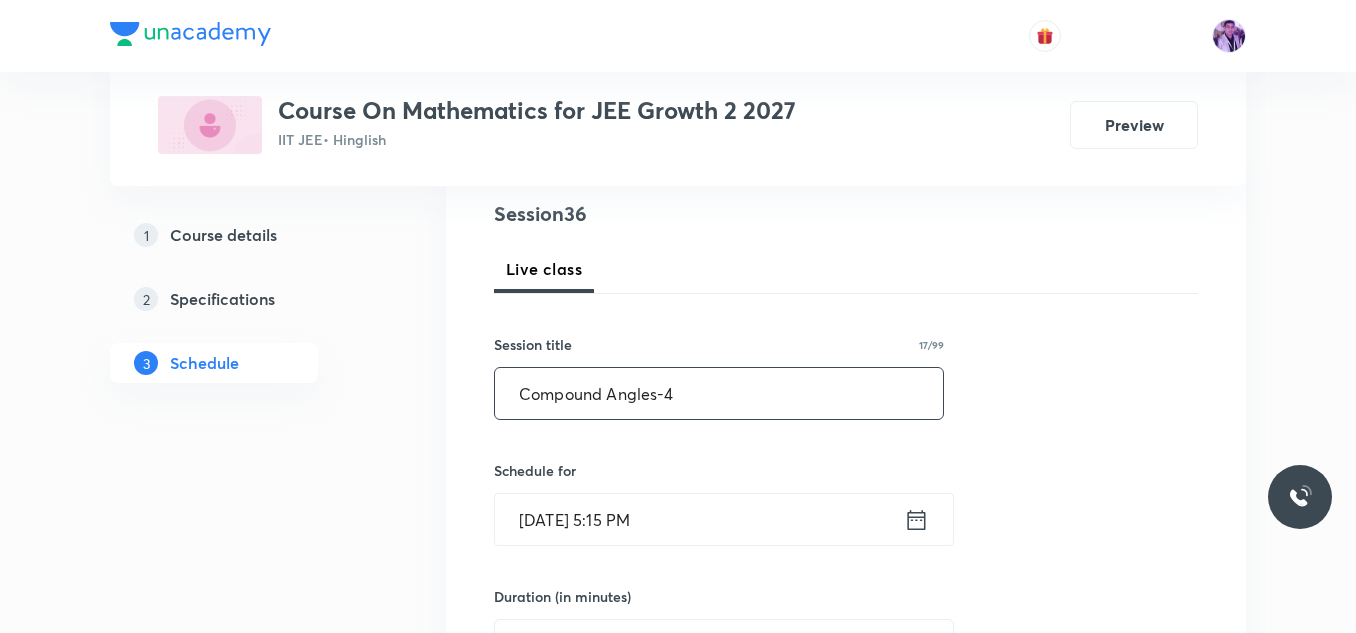 click on "Compound Angles-4" at bounding box center (719, 393) 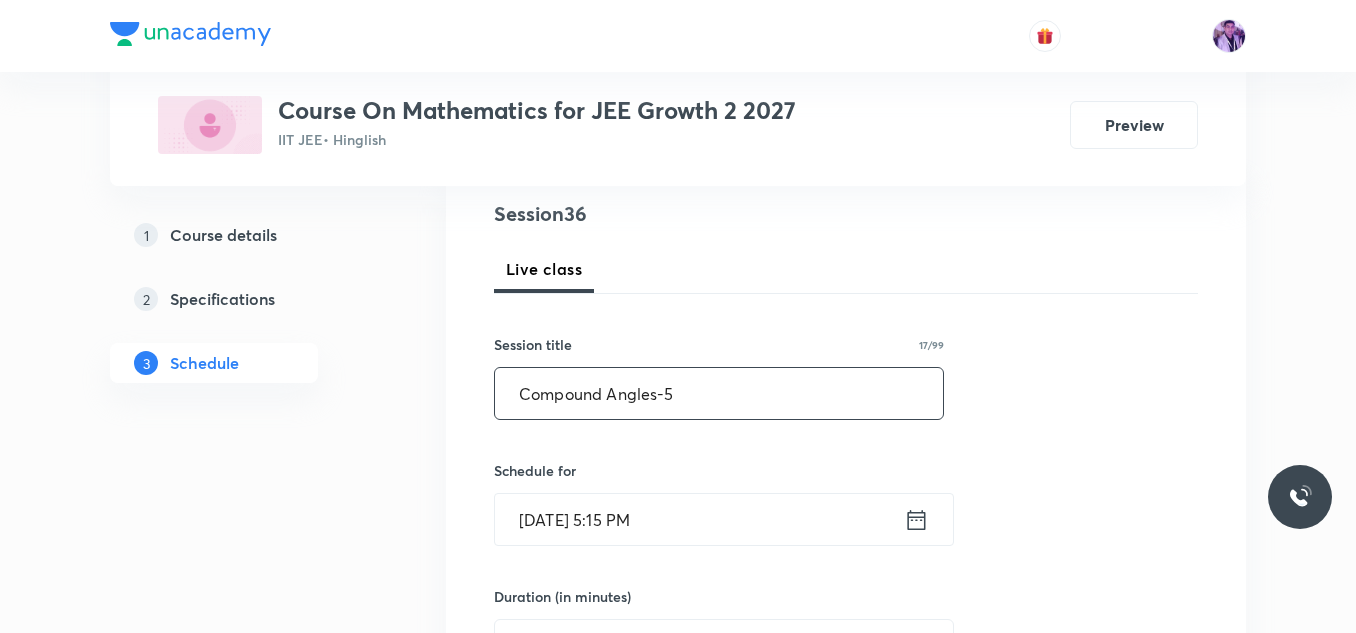 type on "Compound Angles-5" 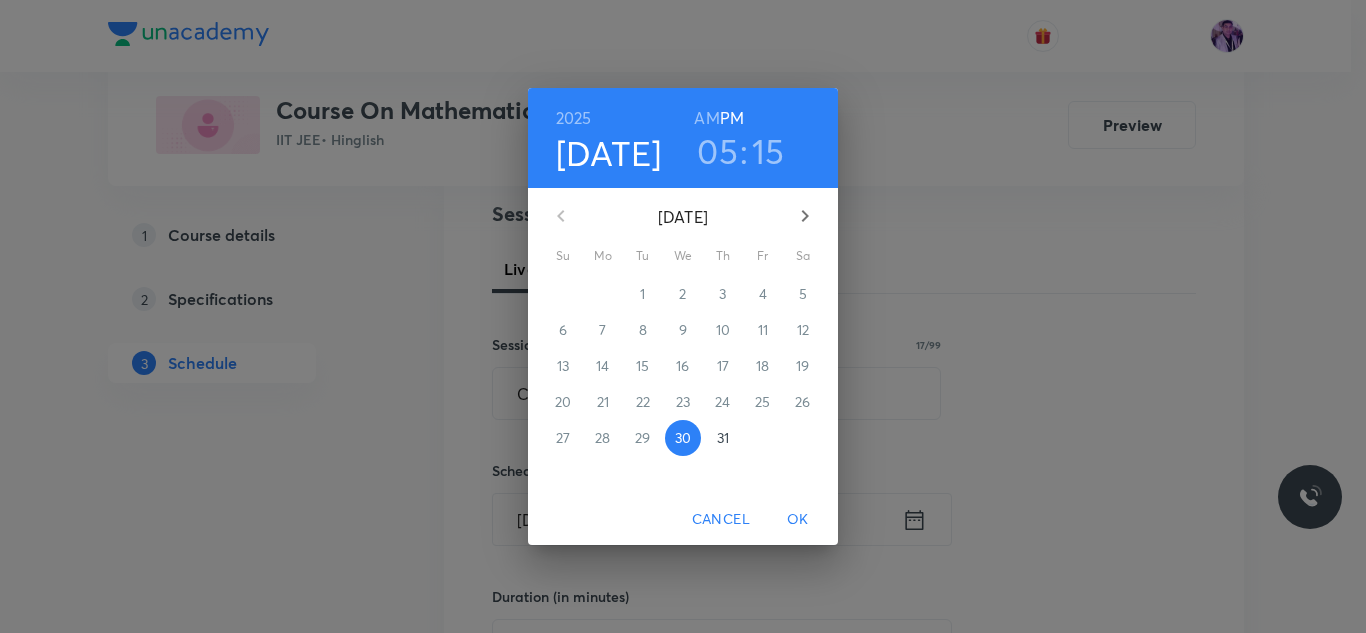 click on "31" at bounding box center (723, 438) 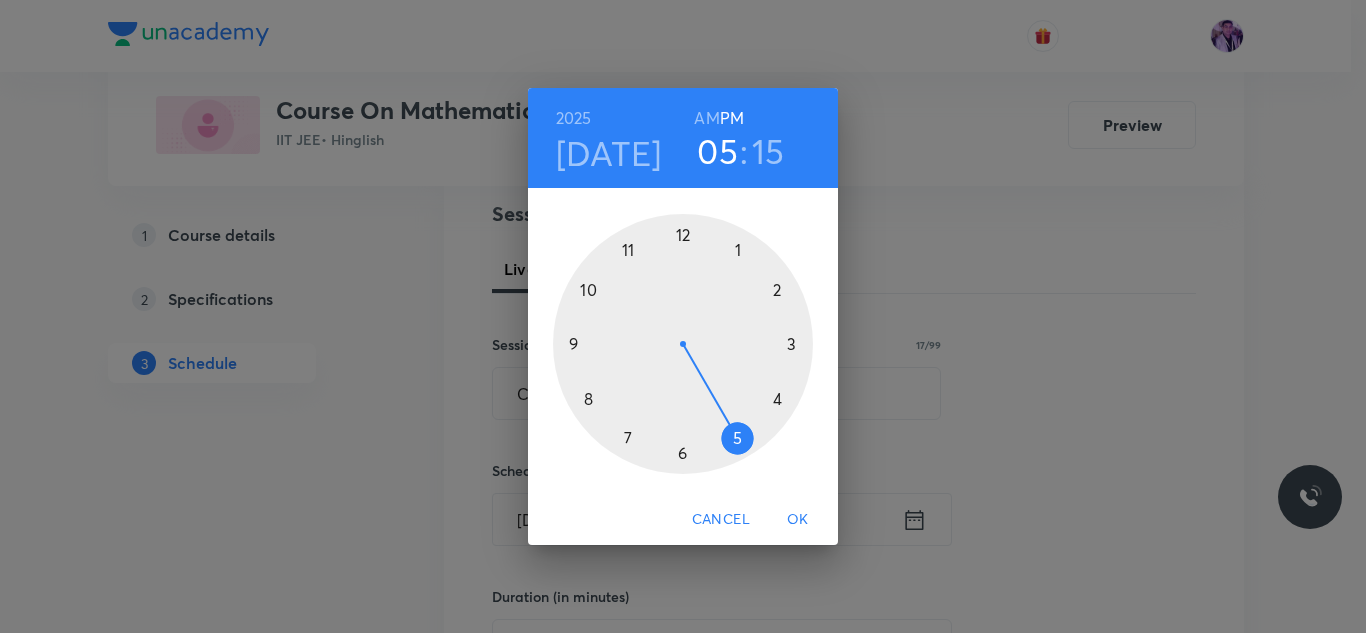 click on "AM" at bounding box center (706, 118) 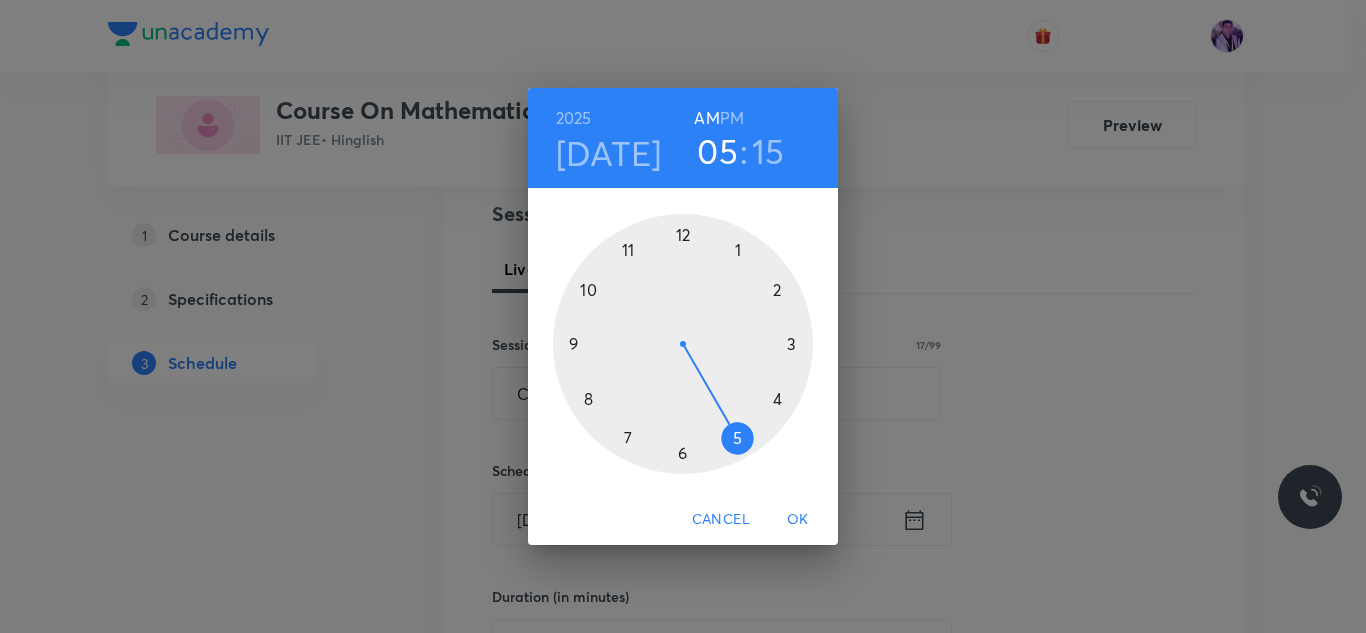 click at bounding box center (683, 344) 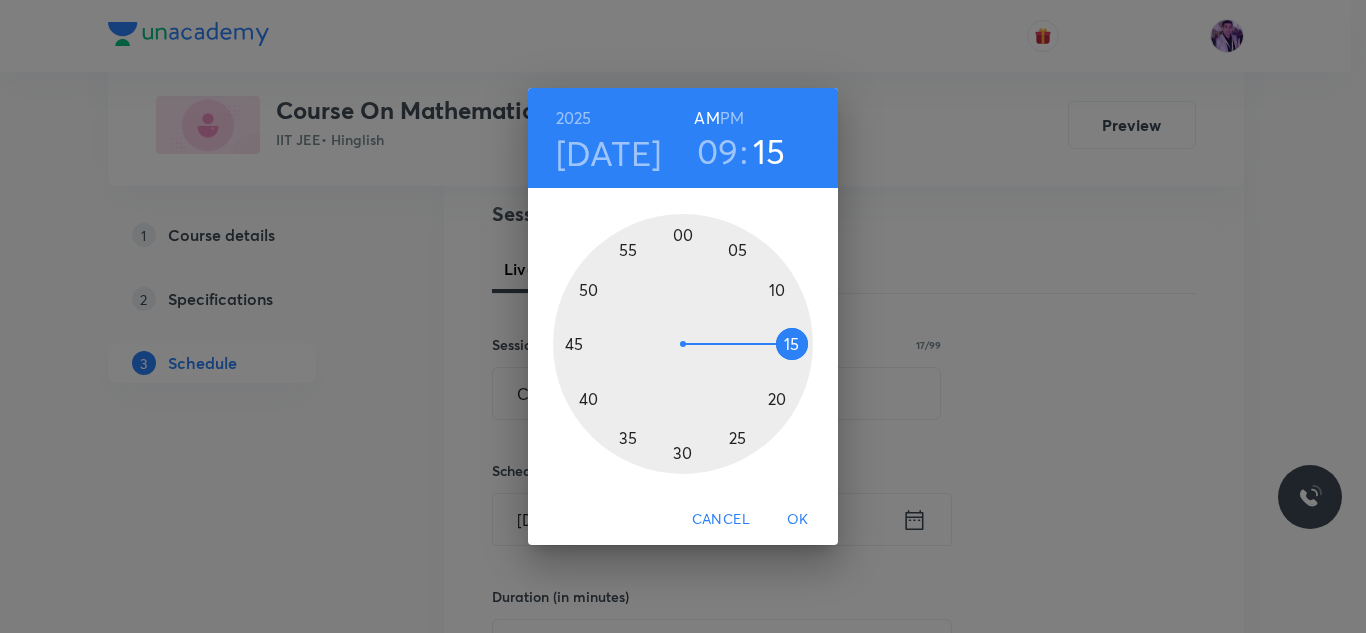 click at bounding box center [683, 344] 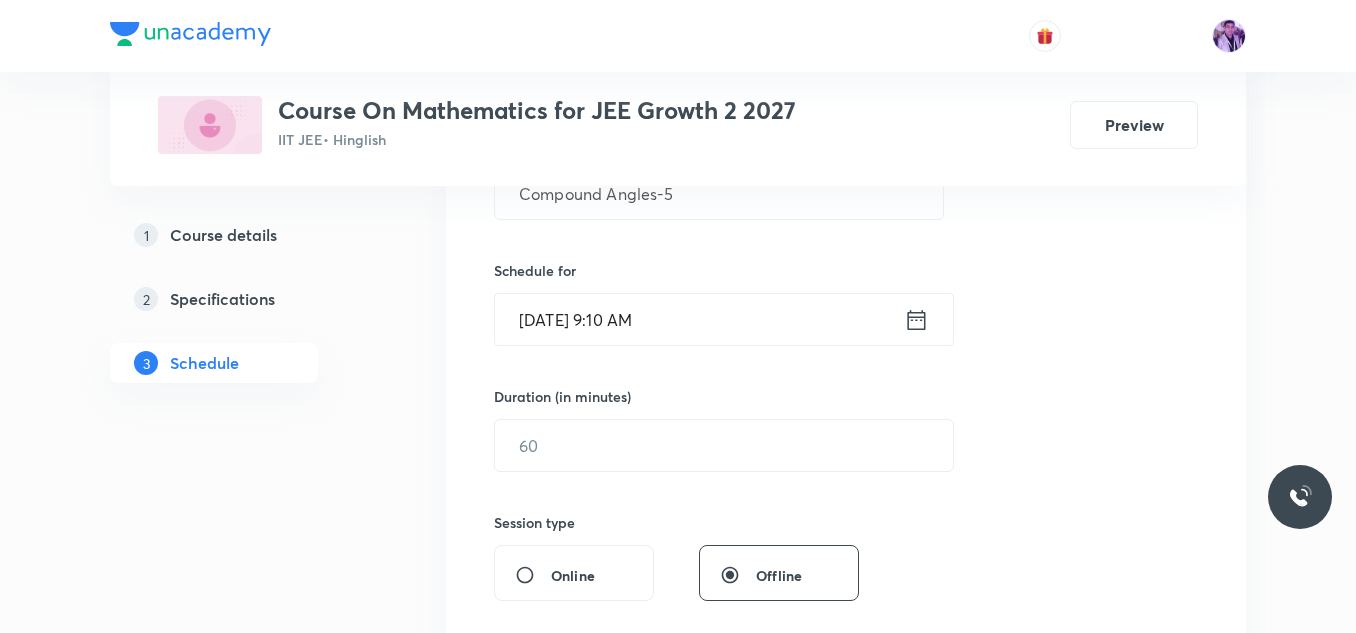 scroll, scrollTop: 533, scrollLeft: 0, axis: vertical 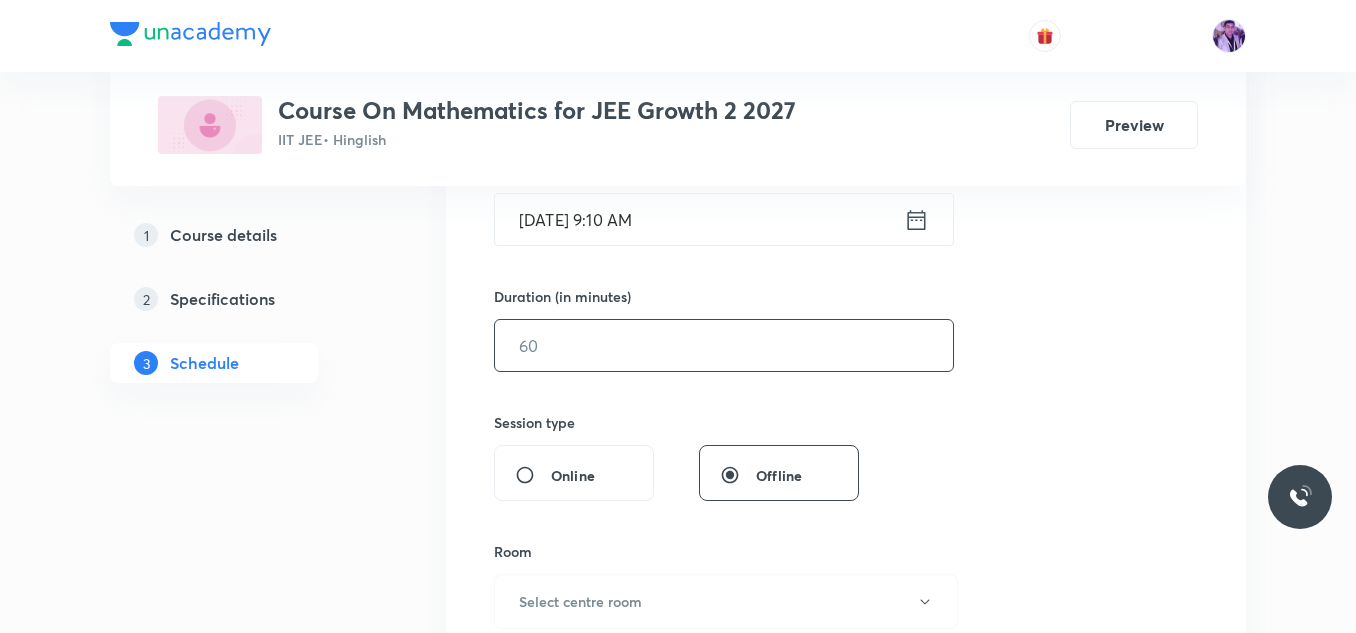 click at bounding box center (724, 345) 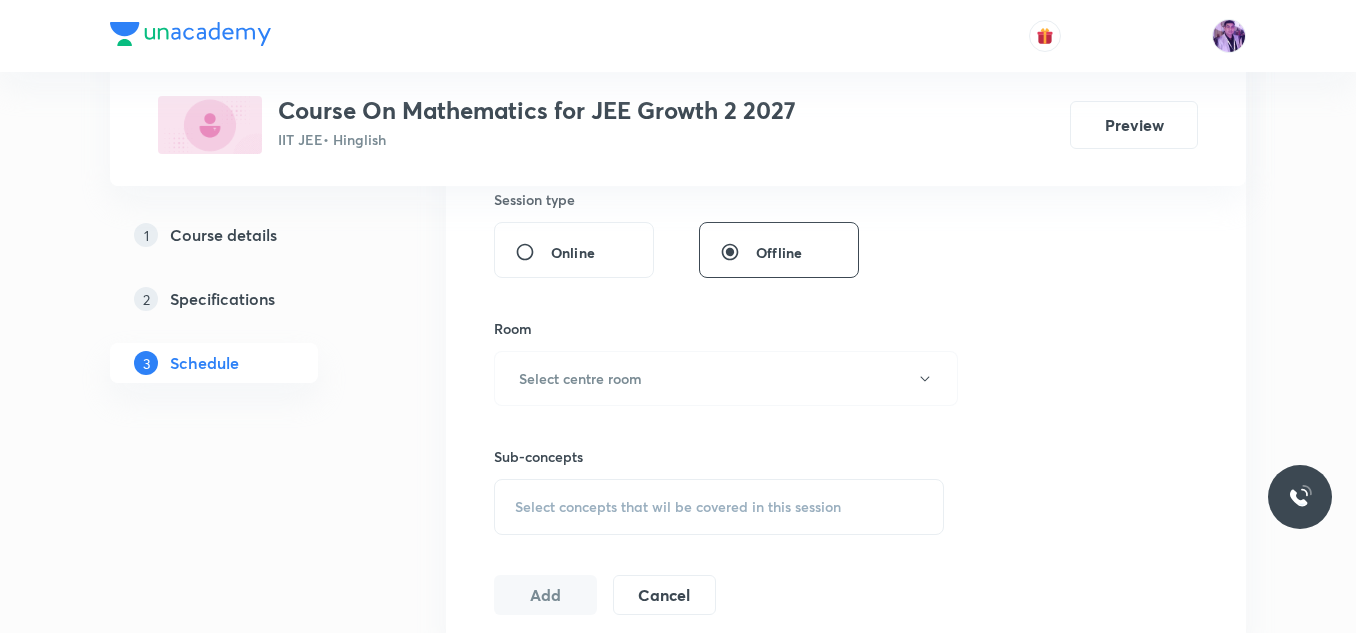 scroll, scrollTop: 833, scrollLeft: 0, axis: vertical 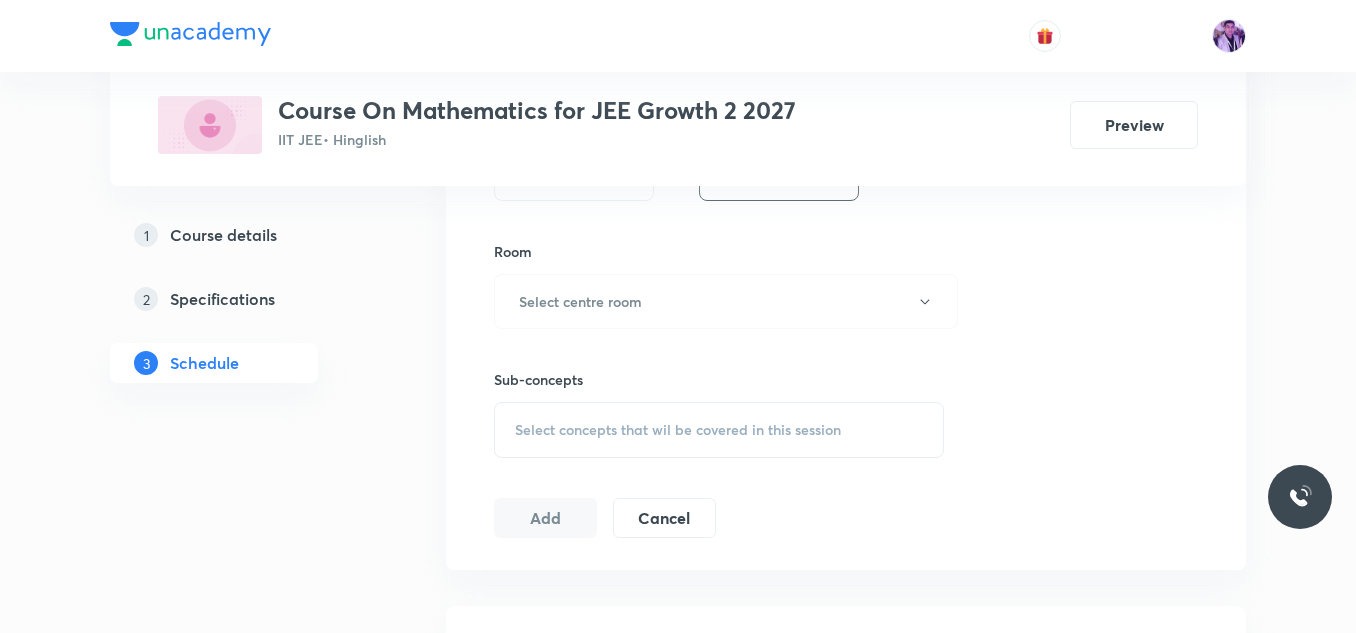 type on "75" 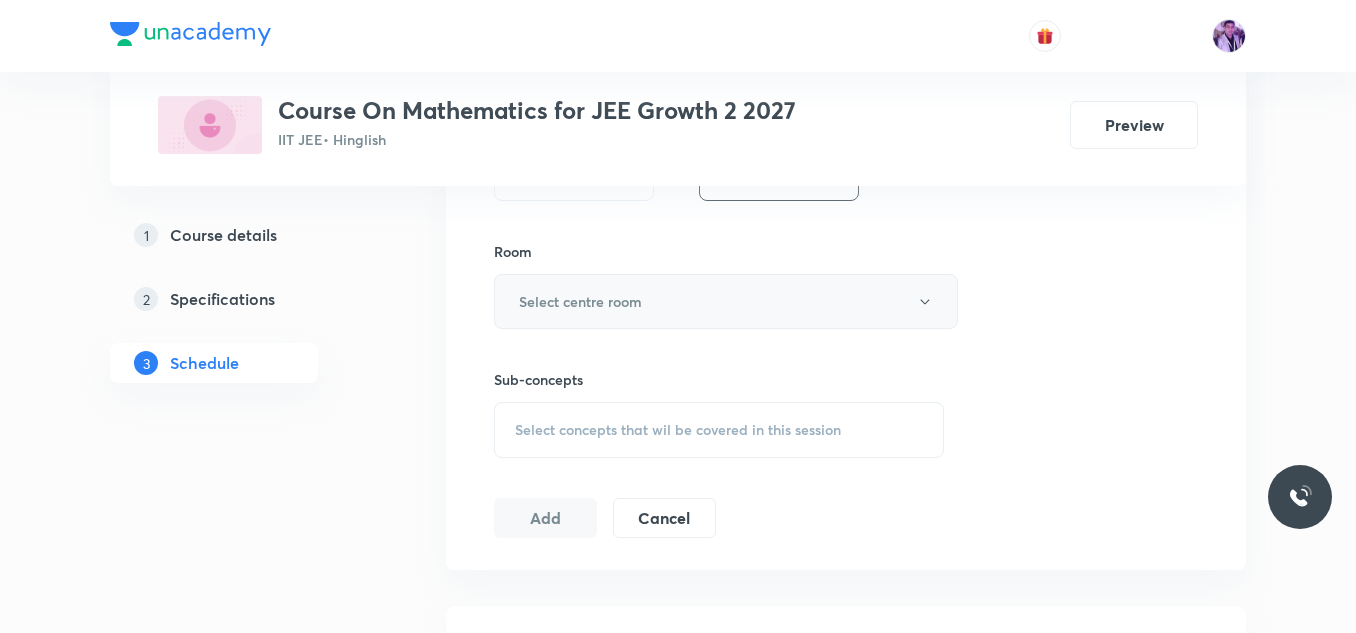 click on "Select centre room" at bounding box center (580, 301) 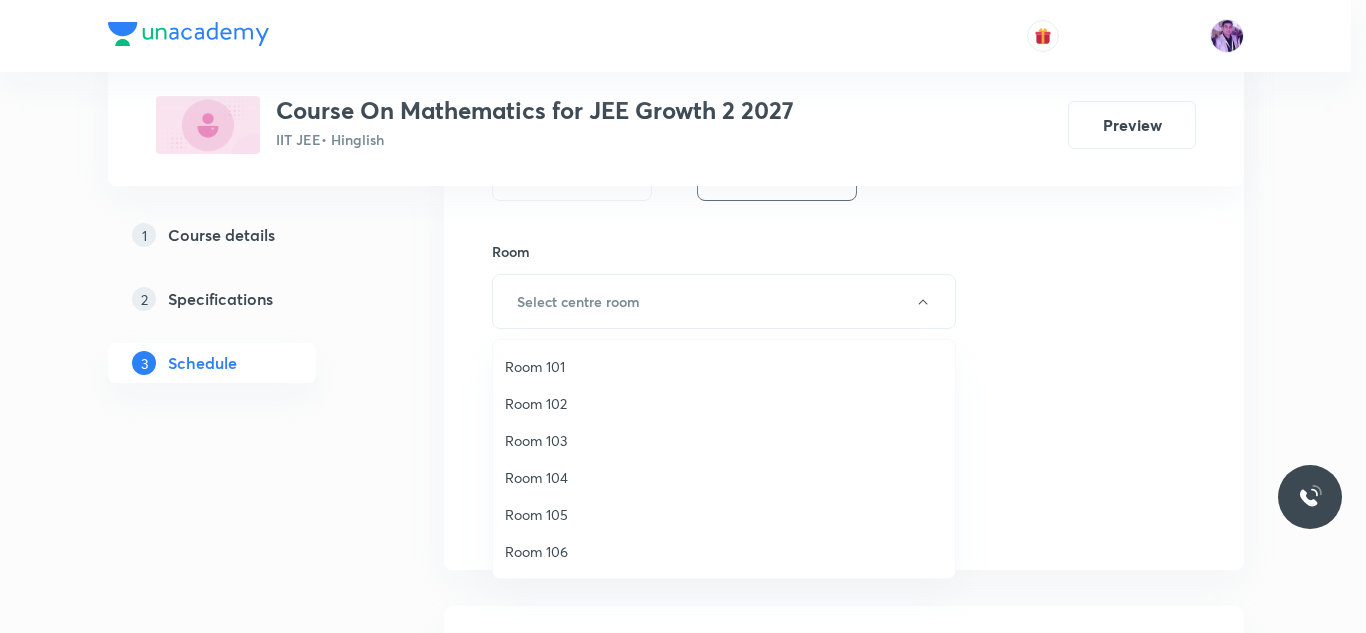 click on "Room 102" at bounding box center [724, 403] 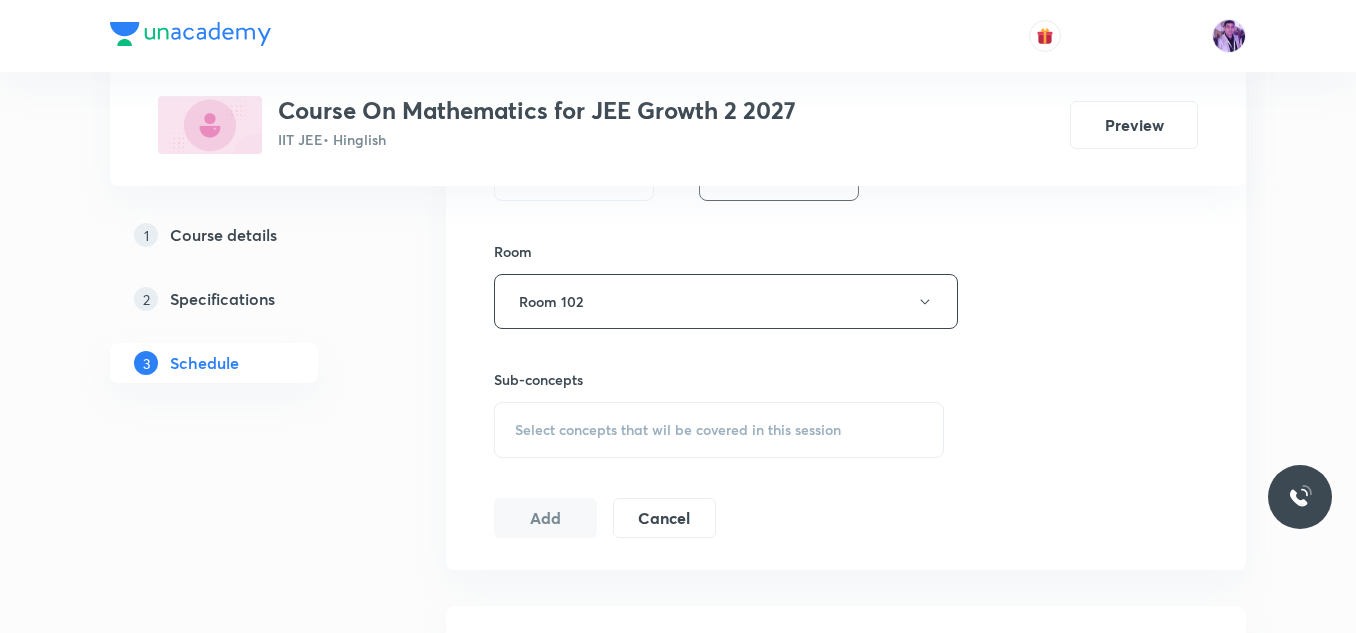 click on "Select concepts that wil be covered in this session" at bounding box center [678, 430] 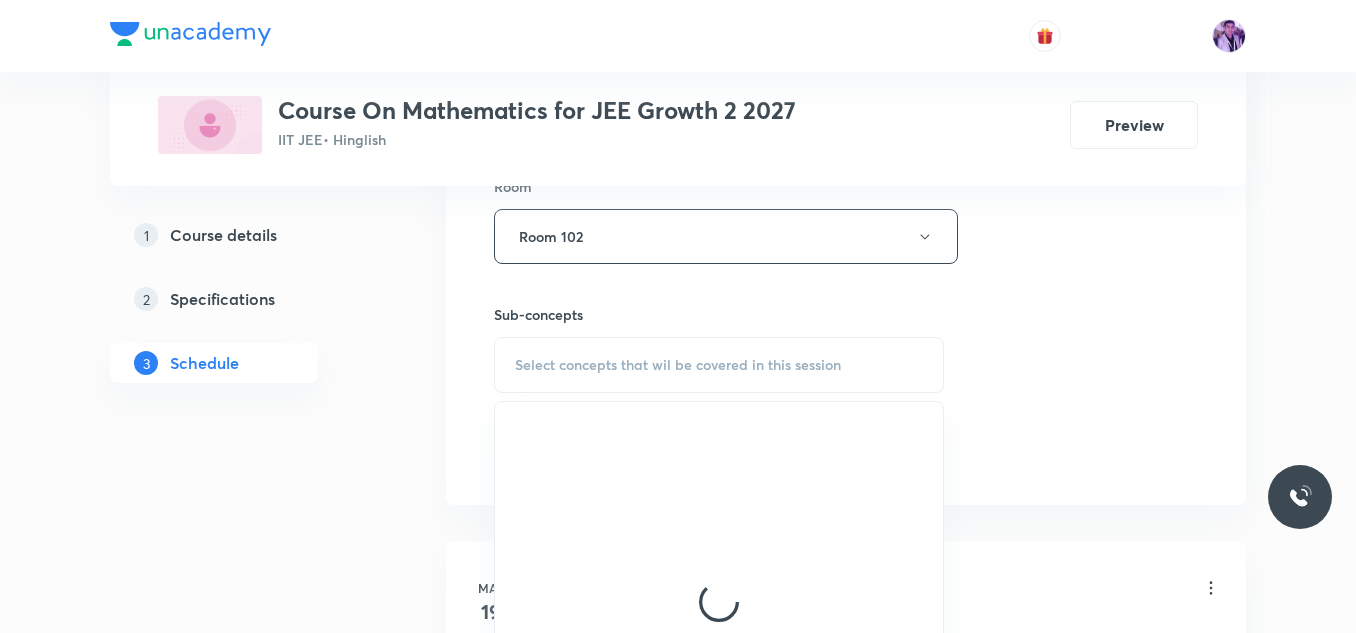 scroll, scrollTop: 933, scrollLeft: 0, axis: vertical 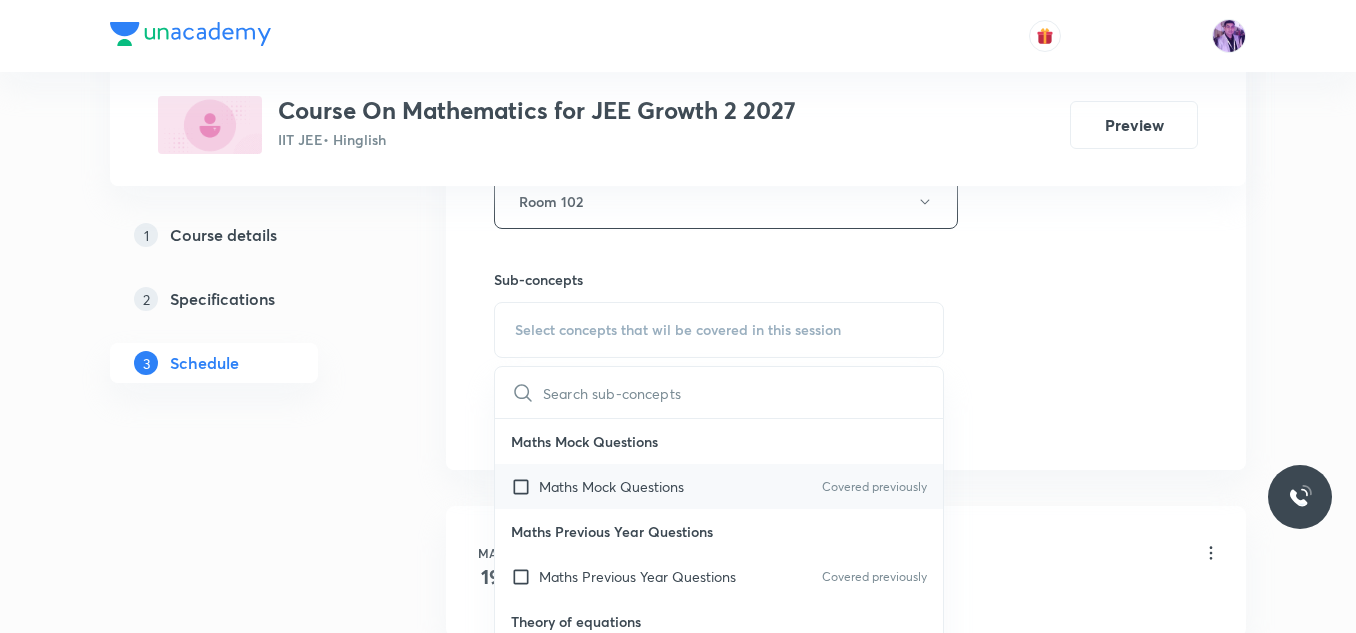 click on "Maths Mock Questions" at bounding box center [611, 486] 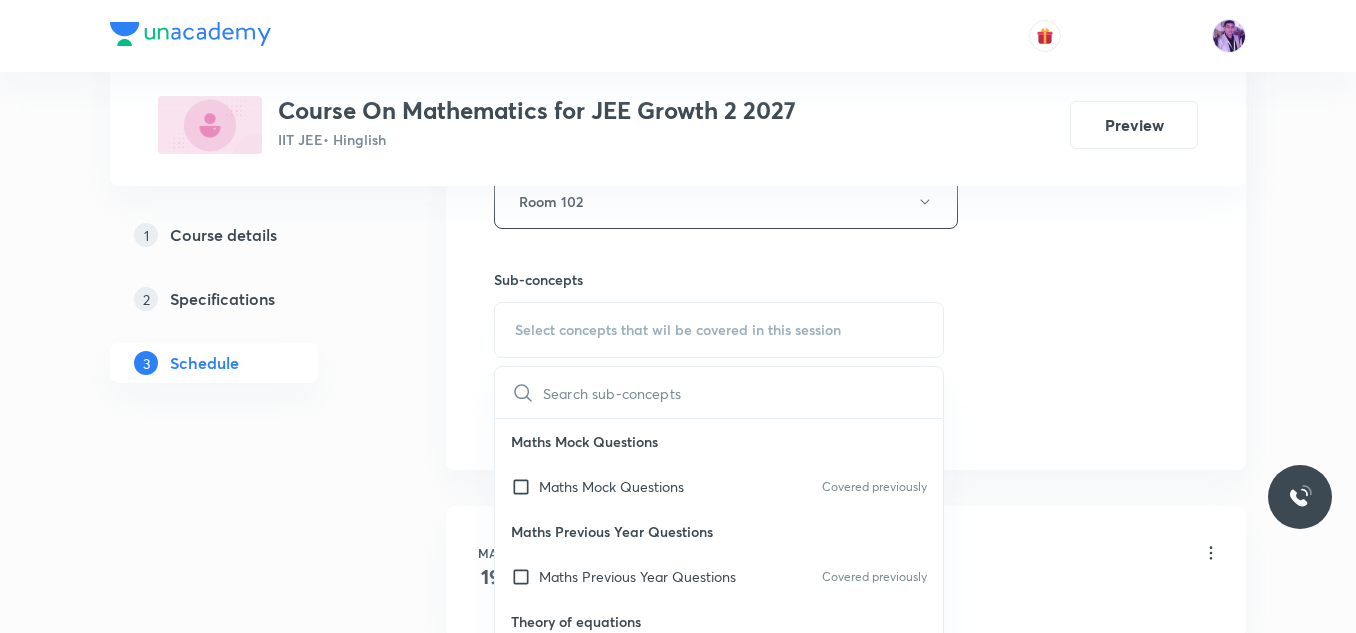 checkbox on "true" 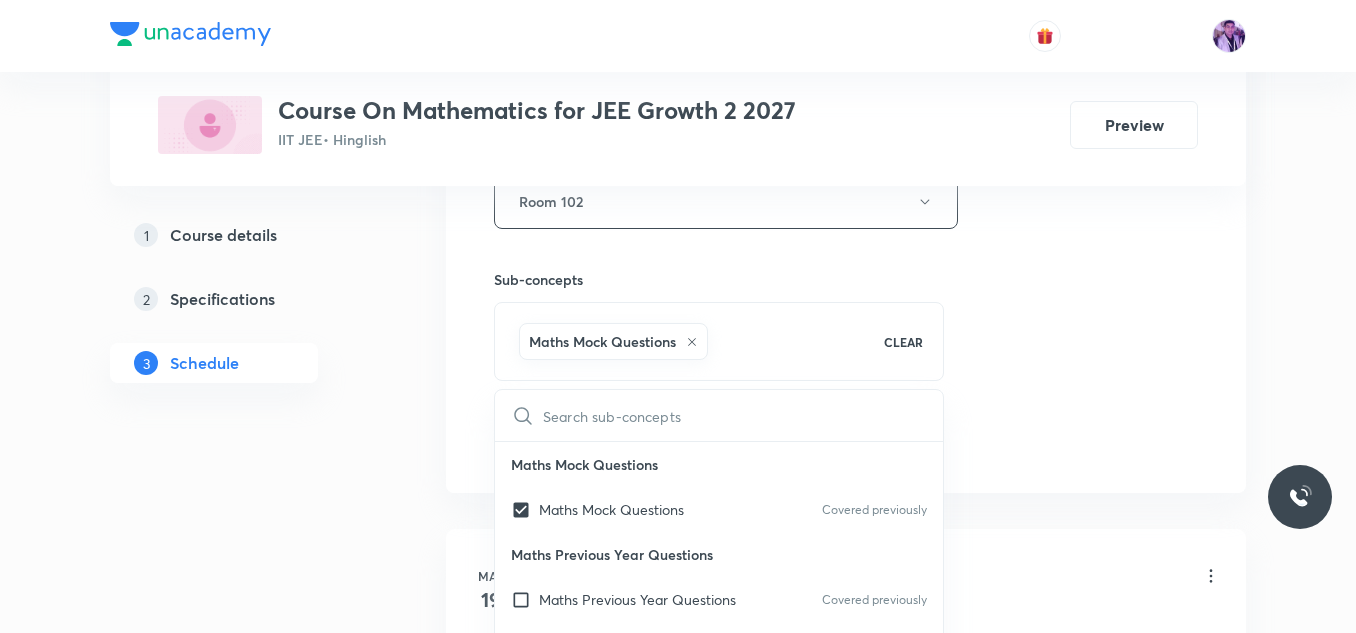 click on "Plus Courses Course On Mathematics for JEE Growth 2 2027 IIT JEE  • Hinglish Preview 1 Course details 2 Specifications 3 Schedule Schedule 35  classes Session  36 Live class Session title 17/99 Compound Angles-5 ​ Schedule for Jul 31, 2025, 9:10 AM ​ Duration (in minutes) 75 ​   Session type Online Offline Room Room 102 Sub-concepts Maths Mock Questions CLEAR ​ Maths Mock Questions Maths Mock Questions Covered previously Maths Previous Year Questions Maths Previous Year Questions Covered previously Theory of equations Degree, Value Based & Equation Covered previously Geometrical Meaning of the Zeroes of a Polynomial Location of roots Geometrical meaning of Roots of an equation Points in solving an equation Graph of Quadratic Expression & its Analysis Range of Quadratic Equation Remainder and factor theorems Identity Quadratic equations Common Roots Location of Roots General Equation of Second Degree in Variable x and y Theory of Equations Relation Between Roots and Coefficients Quadratic Inequality" at bounding box center [678, 2630] 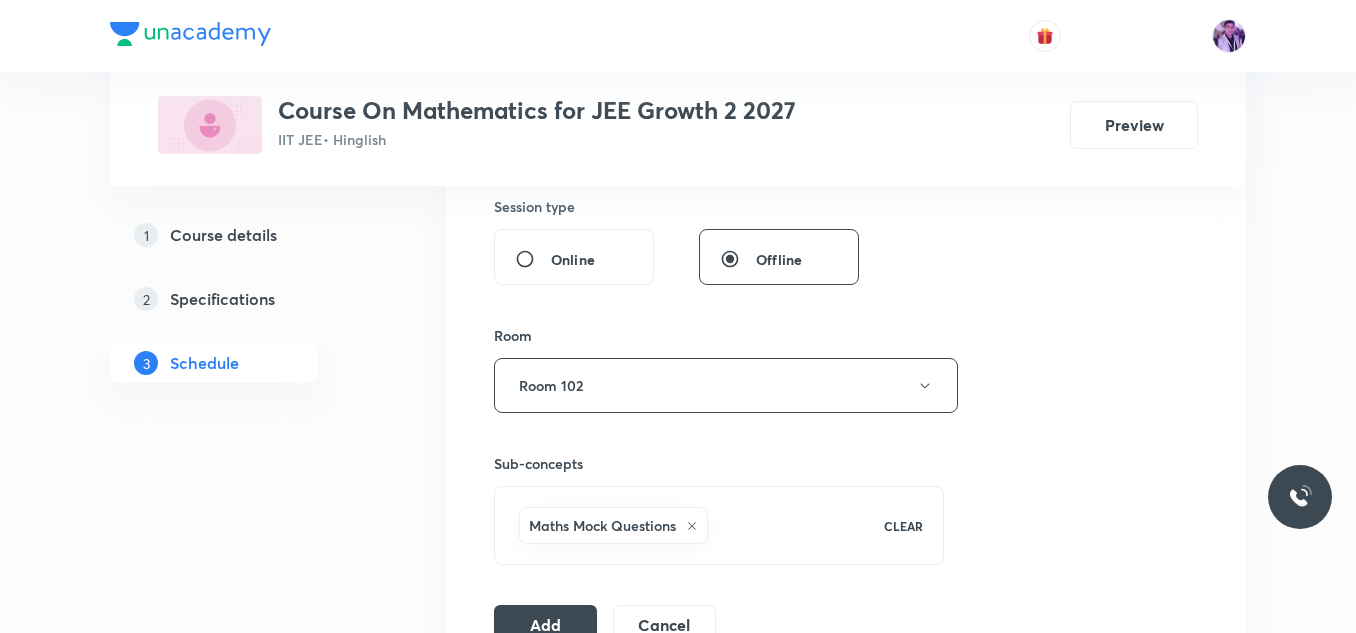 scroll, scrollTop: 733, scrollLeft: 0, axis: vertical 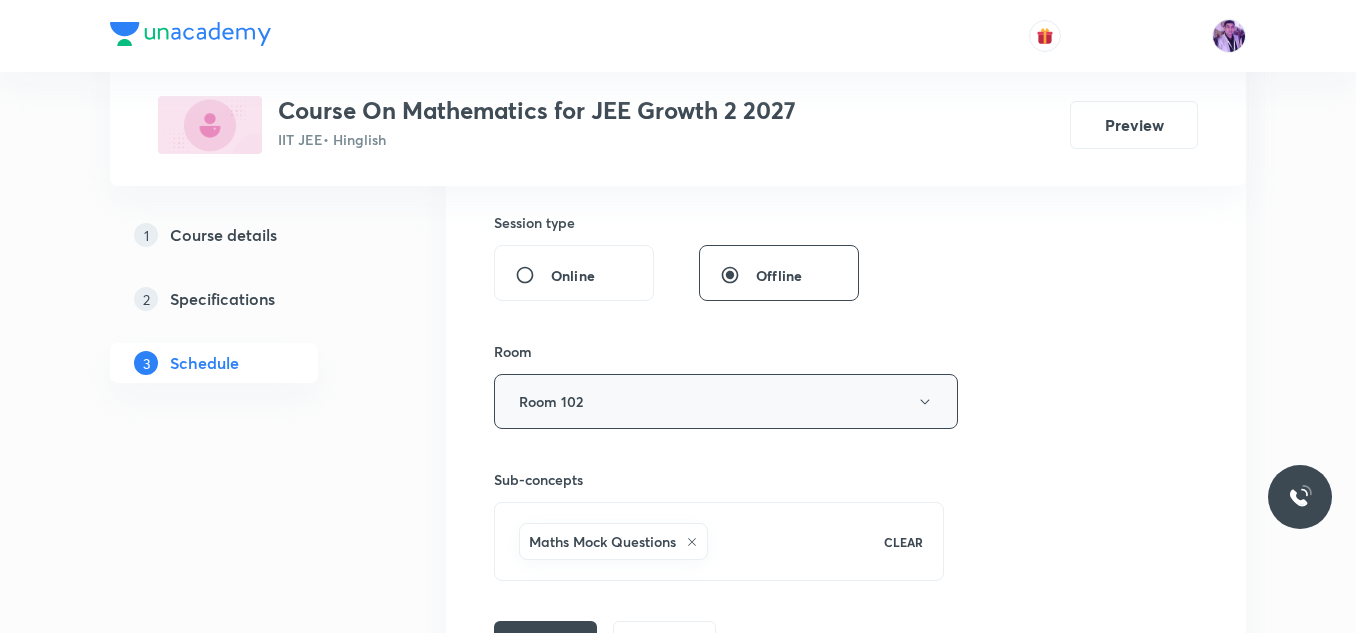 click on "Room 102" at bounding box center [726, 401] 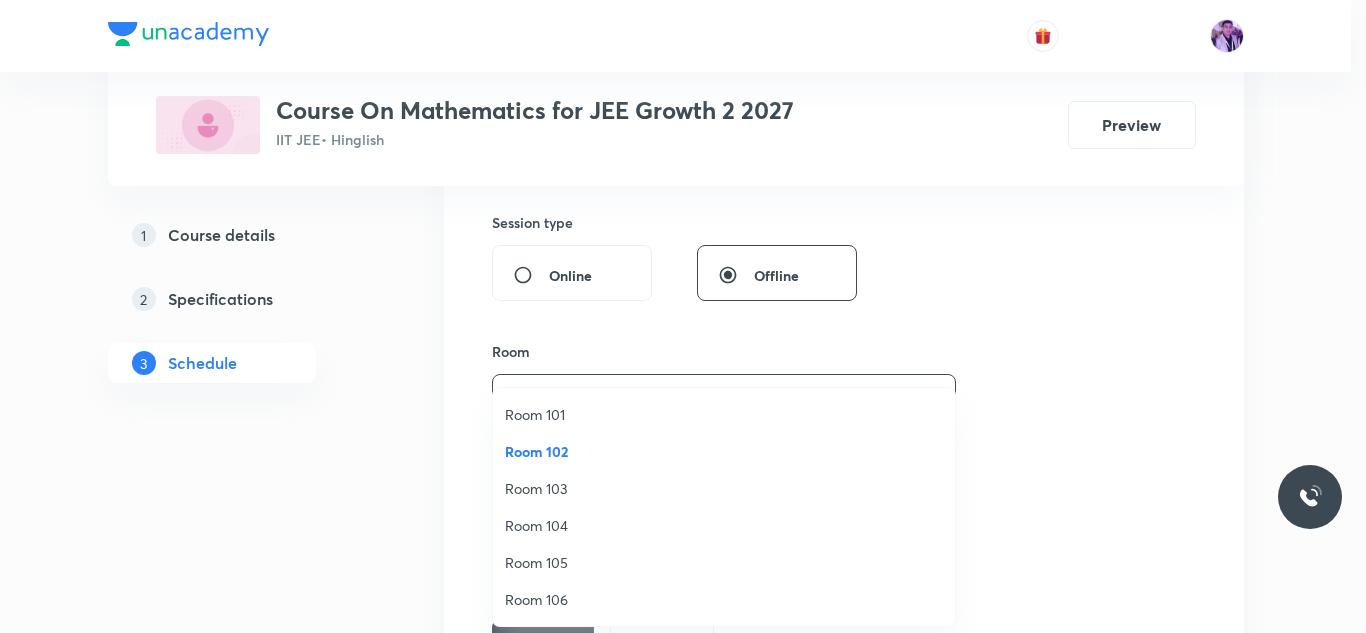 click on "Room 104" at bounding box center [724, 525] 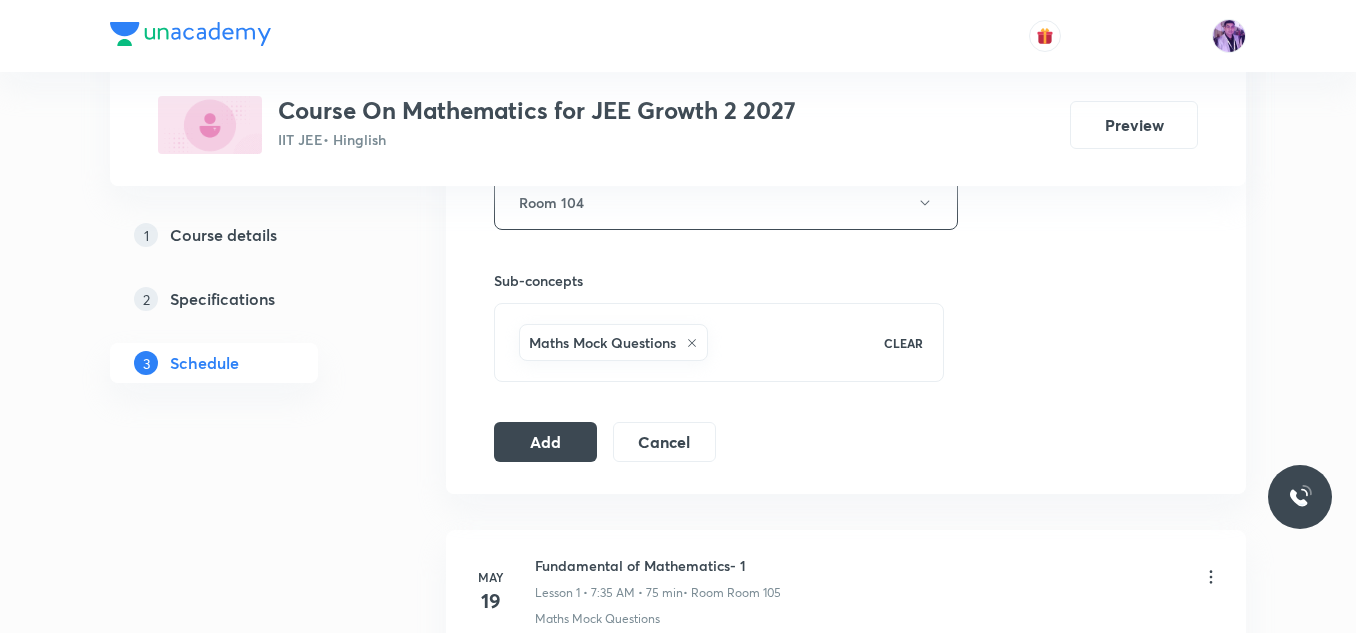 scroll, scrollTop: 933, scrollLeft: 0, axis: vertical 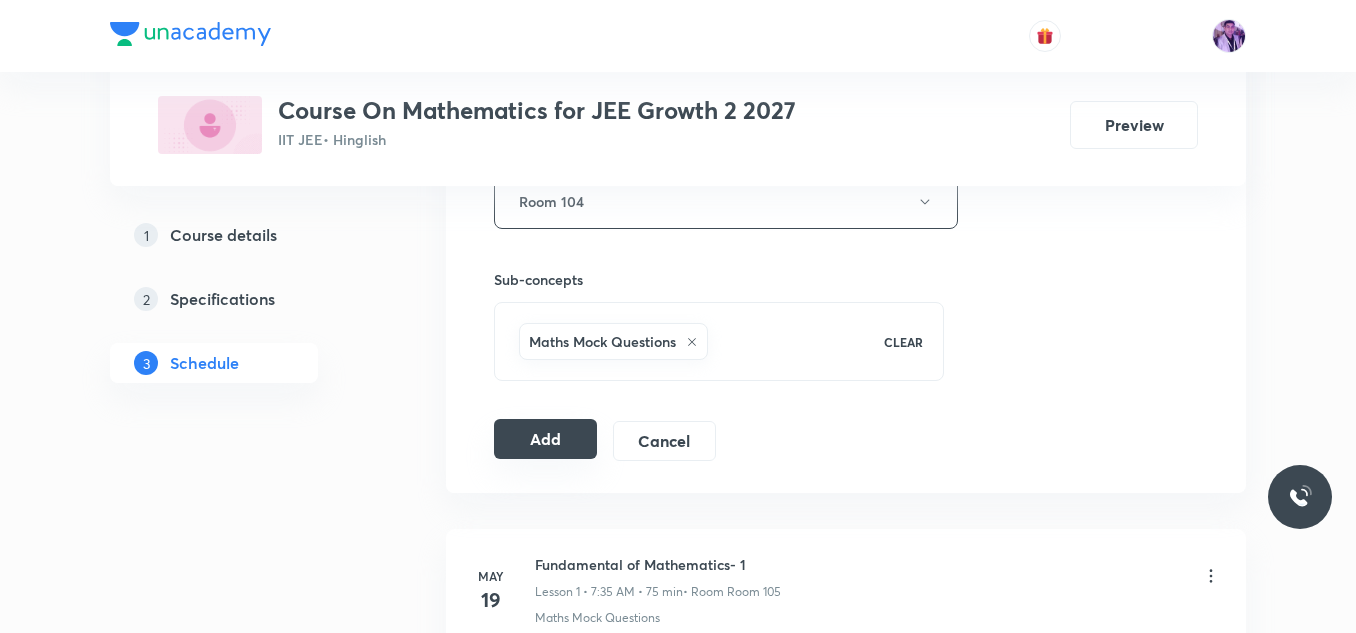 click on "Add" at bounding box center (545, 439) 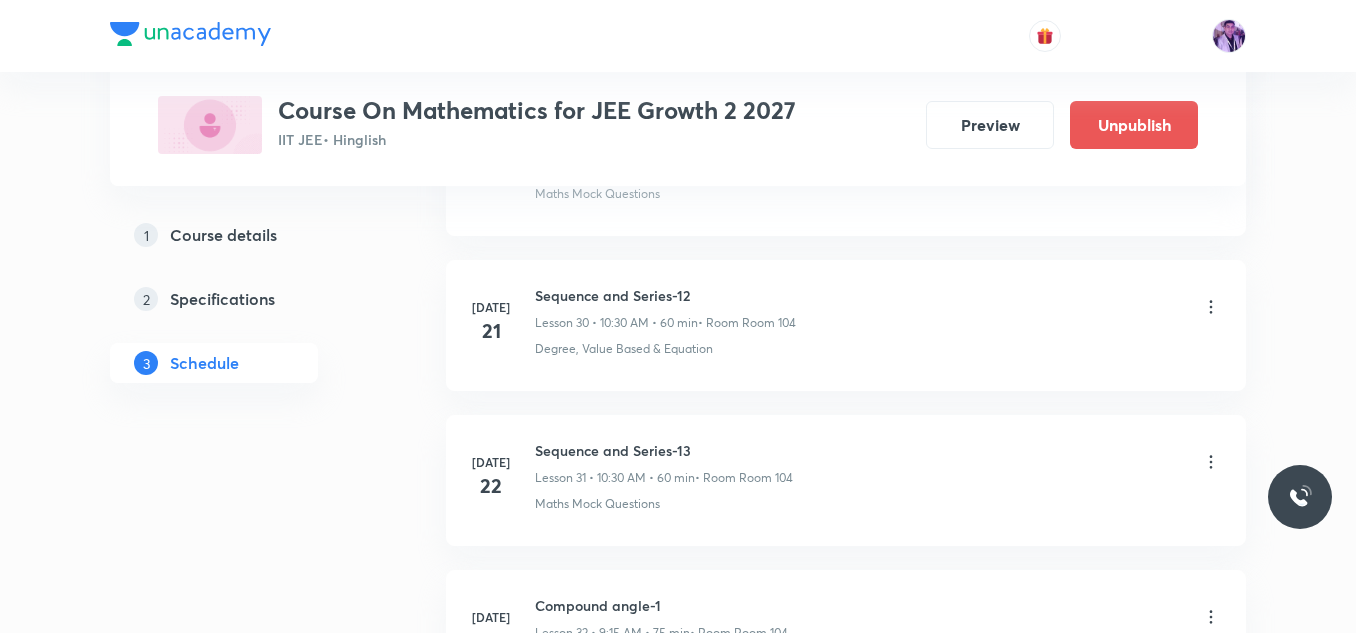 scroll, scrollTop: 5233, scrollLeft: 0, axis: vertical 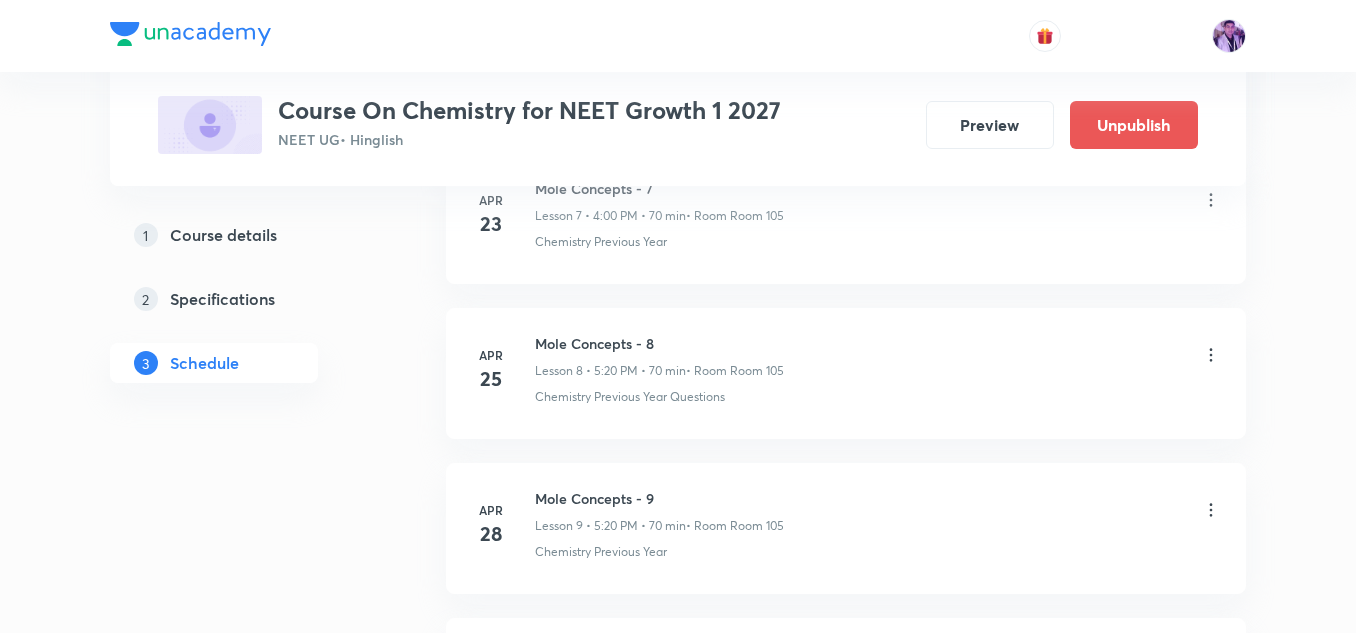 click on "Plus Courses Course On Chemistry for NEET Growth 1 2027 NEET UG  • Hinglish Preview Unpublish 1 Course details 2 Specifications 3 Schedule Schedule 56  classes Session  57 Live class Session title 0/99 ​ Schedule for [DATE] 5:16 PM ​ Duration (in minutes) ​   Session type Online Offline Room Select centre room Sub-concepts Select concepts that wil be covered in this session Add Cancel [DATE] Mole Concepts - 1 Lesson 1 • 5:20 PM • 70 min  • Room Room 105 Percentage Composition [DATE] Mole Concepts - 2 Lesson 2 • 5:20 PM • 70 min  • Room Room 105 Stoichiometry [DATE] Mole Concepts - 3 Lesson 3 • 4:00 PM • 70 min  • Room Room 105 Relation between Stoichiometric Quantities · Principle of Atom Conservation (POAC) [DATE] Mole Concepts - 4 Lesson 4 • 5:20 PM • 70 min  • Room Room 105 Principle of Atom Conservation (POAC) [DATE] Mole Concepts - 5 Lesson 5 • 5:20 PM • 70 min  • Room Room 105 Mole – Basic Introduction [DATE] Mole Concepts - 6  • Room Room 105 Apr" at bounding box center [678, 2925] 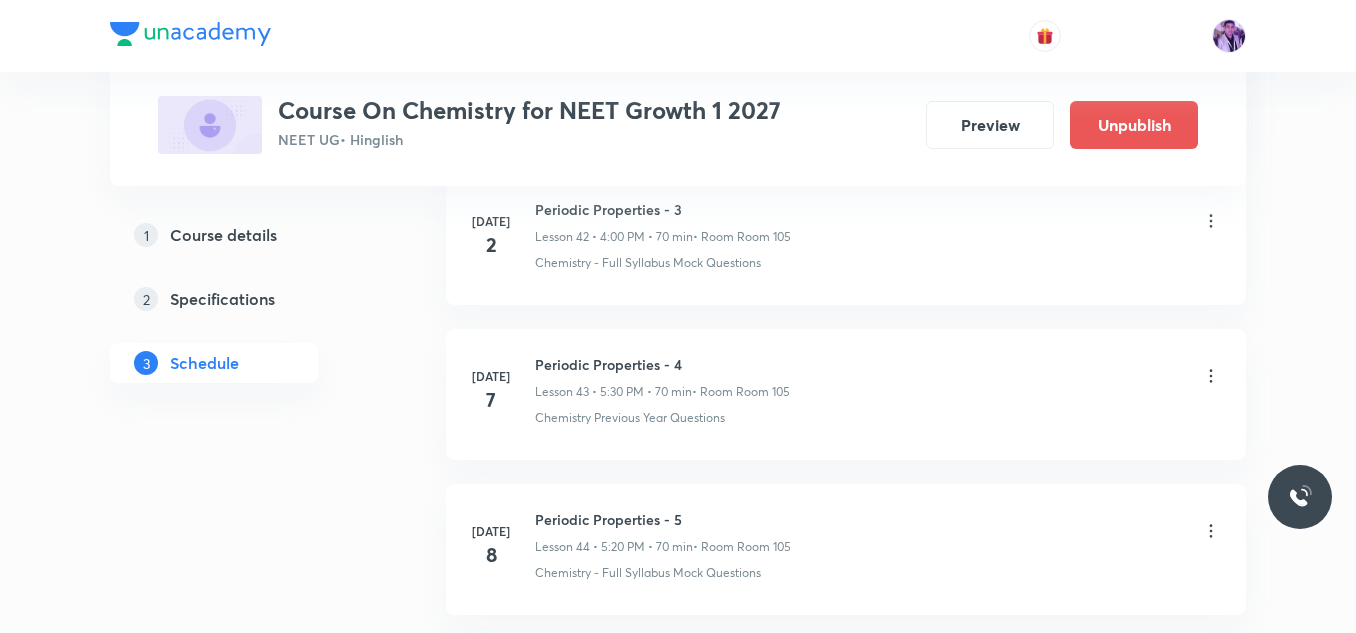 scroll, scrollTop: 9650, scrollLeft: 0, axis: vertical 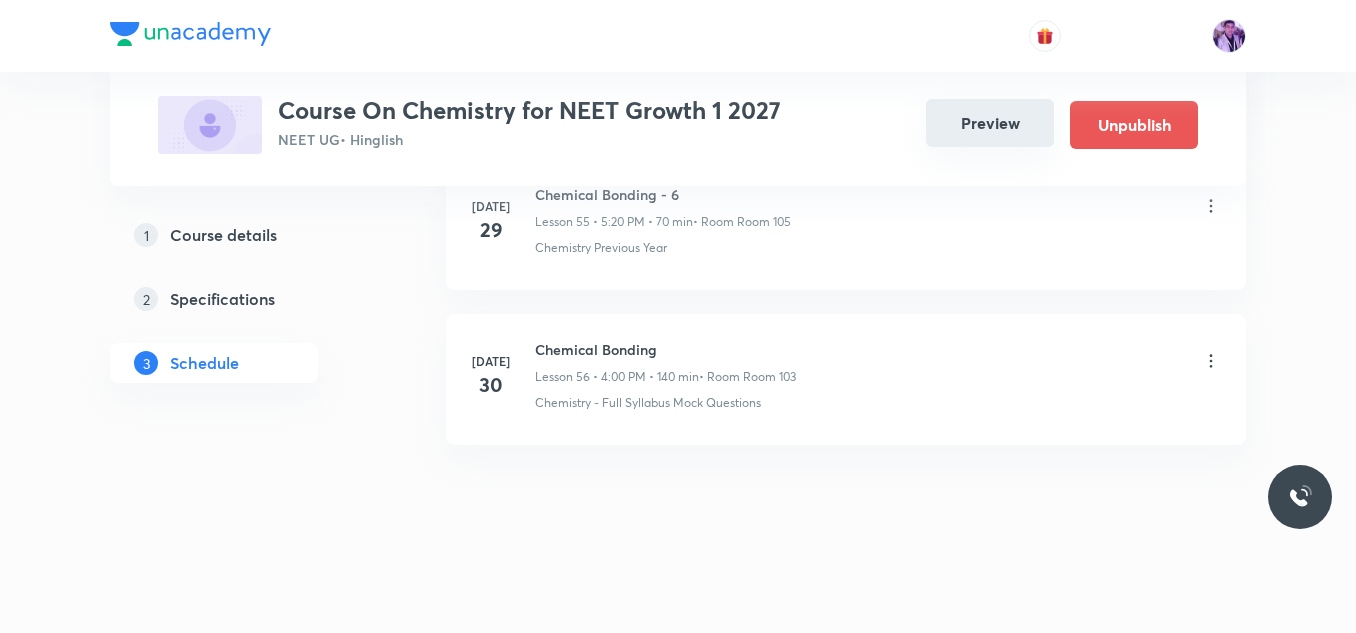 click on "Preview" at bounding box center (990, 123) 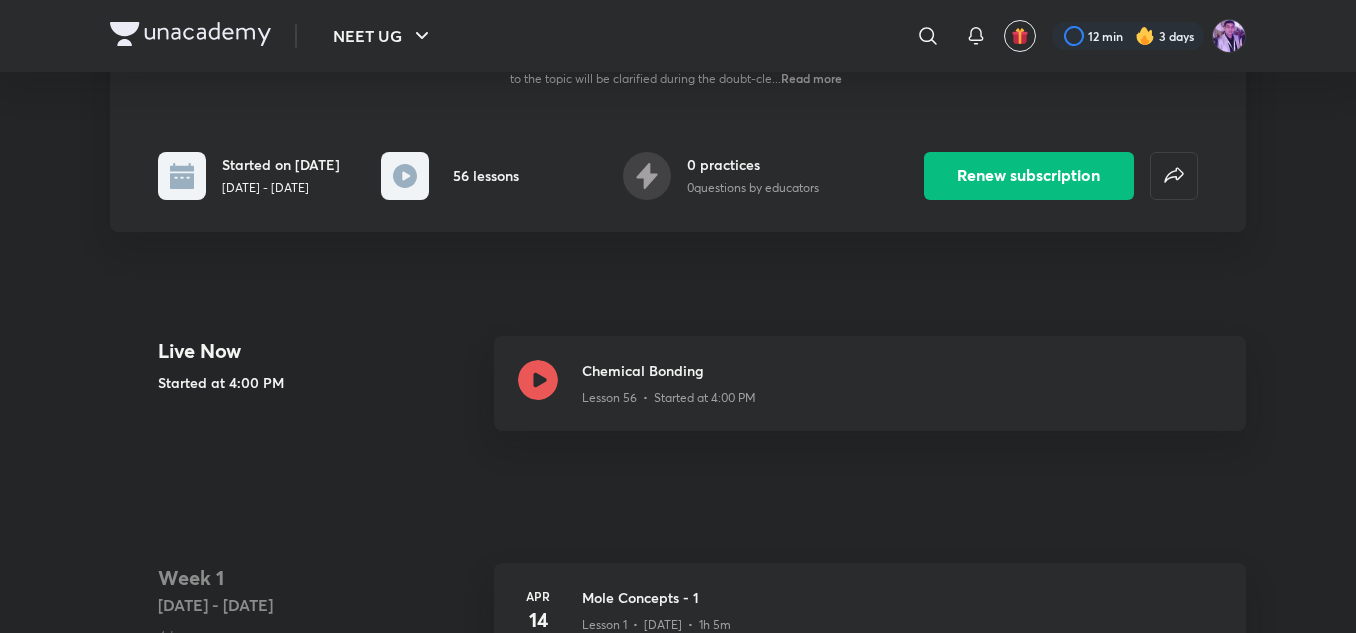 scroll, scrollTop: 400, scrollLeft: 0, axis: vertical 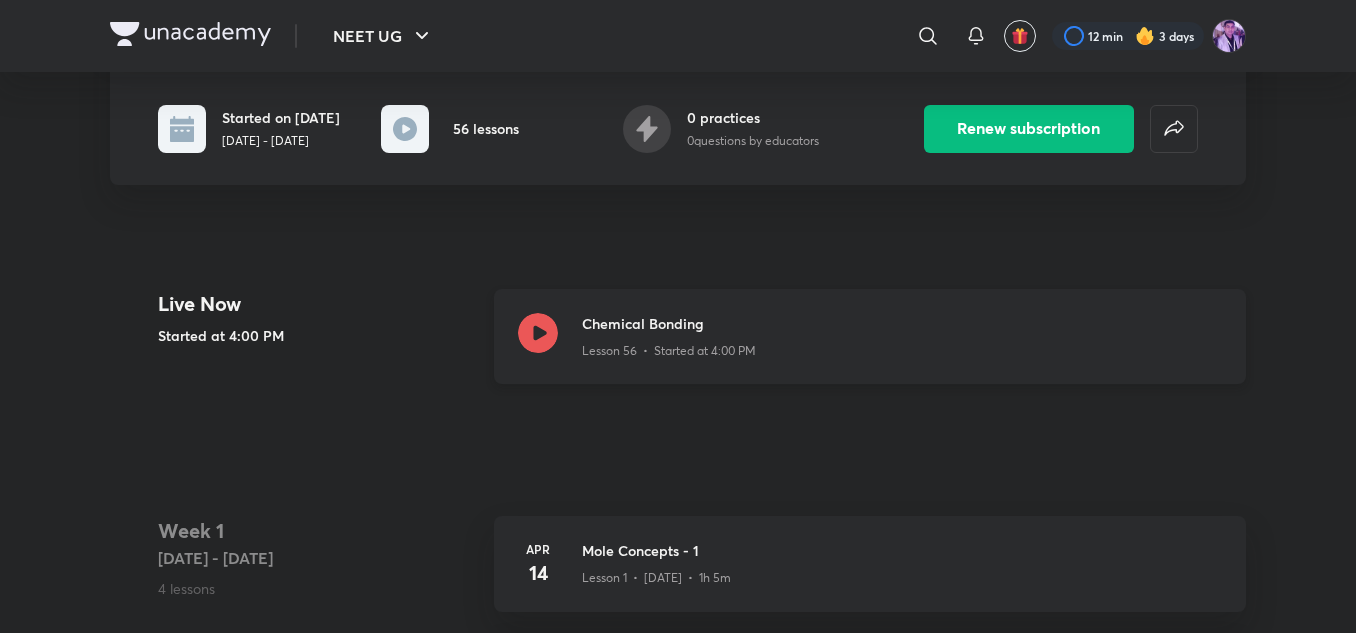 click 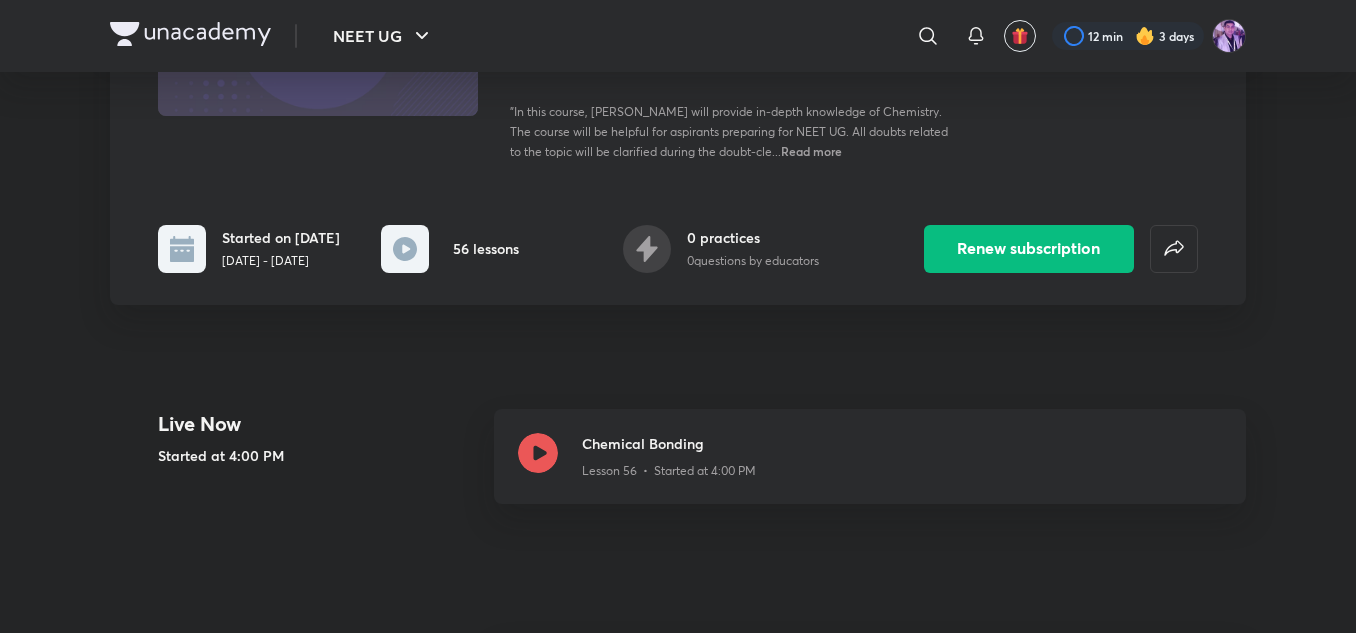 scroll, scrollTop: 400, scrollLeft: 0, axis: vertical 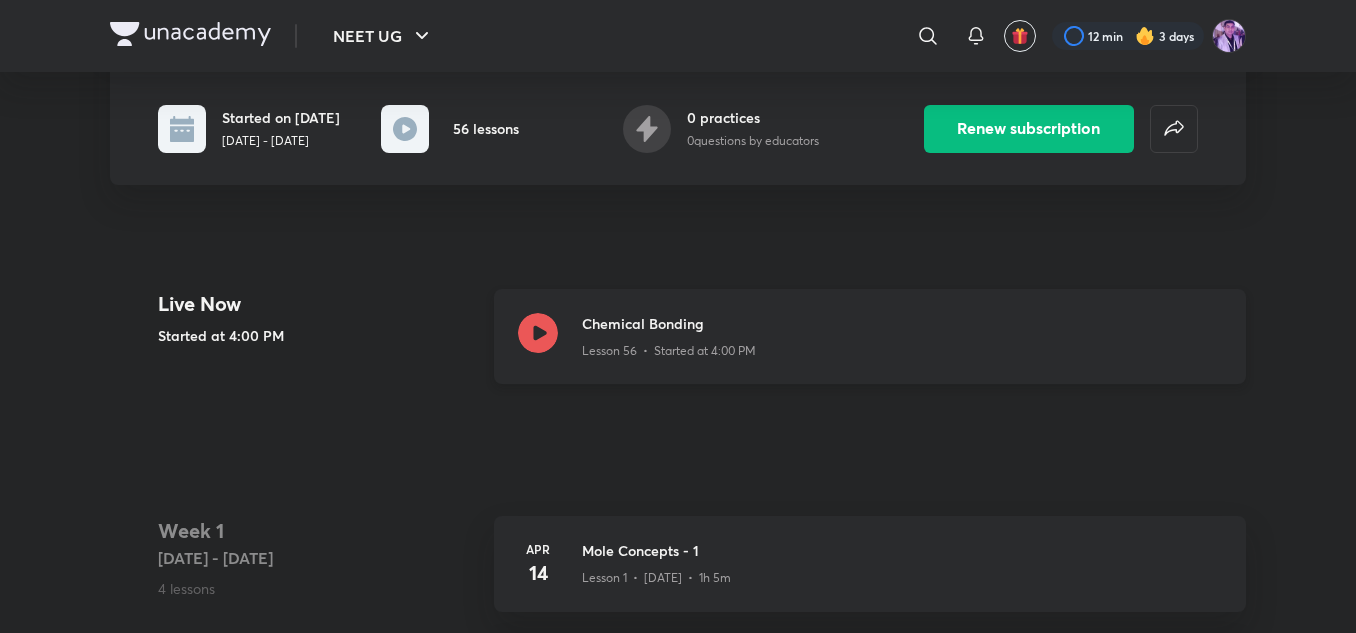 click 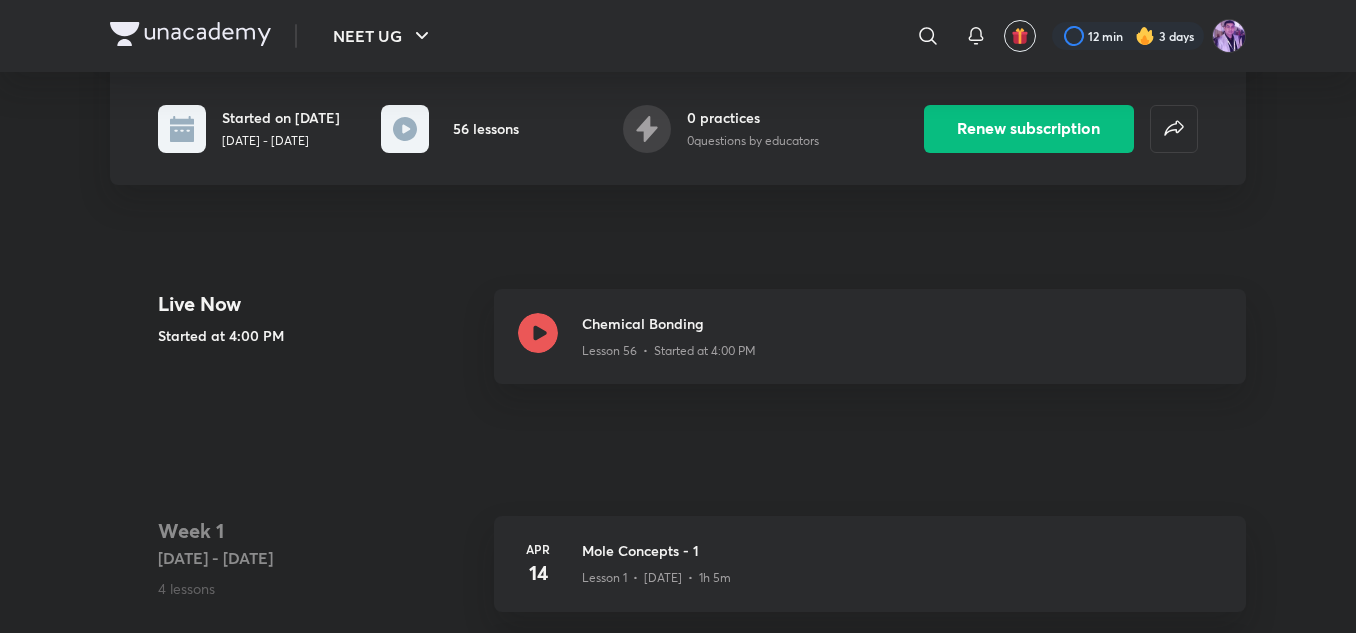 scroll, scrollTop: 0, scrollLeft: 0, axis: both 